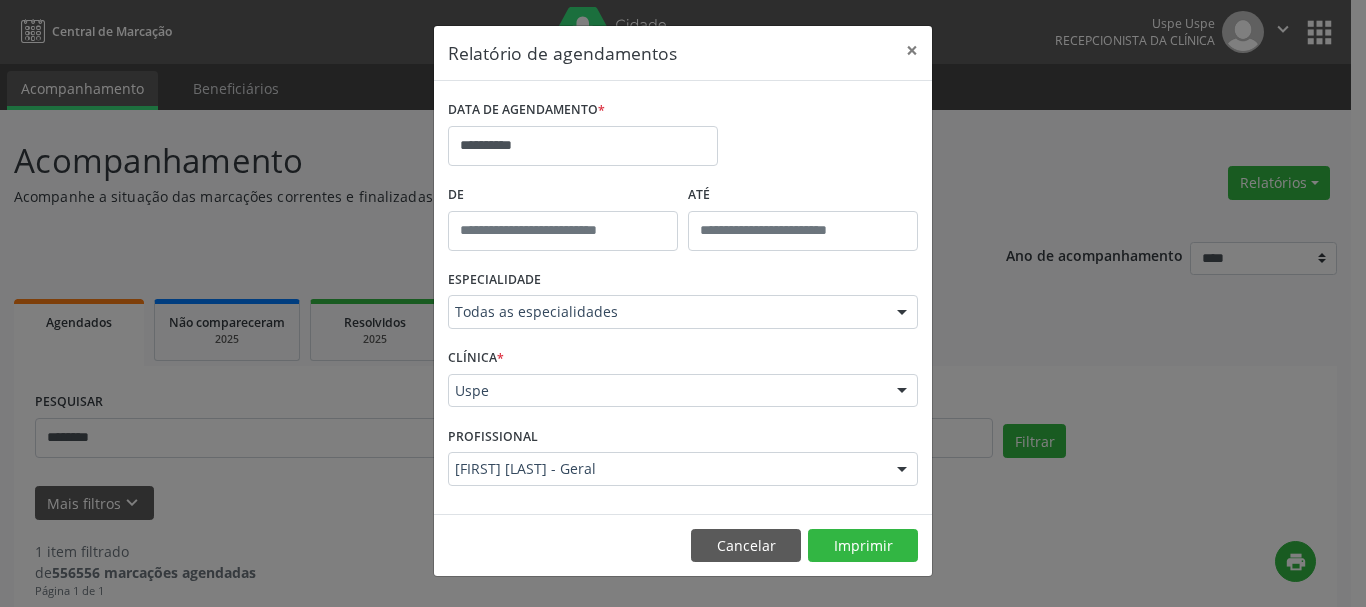scroll, scrollTop: 15, scrollLeft: 0, axis: vertical 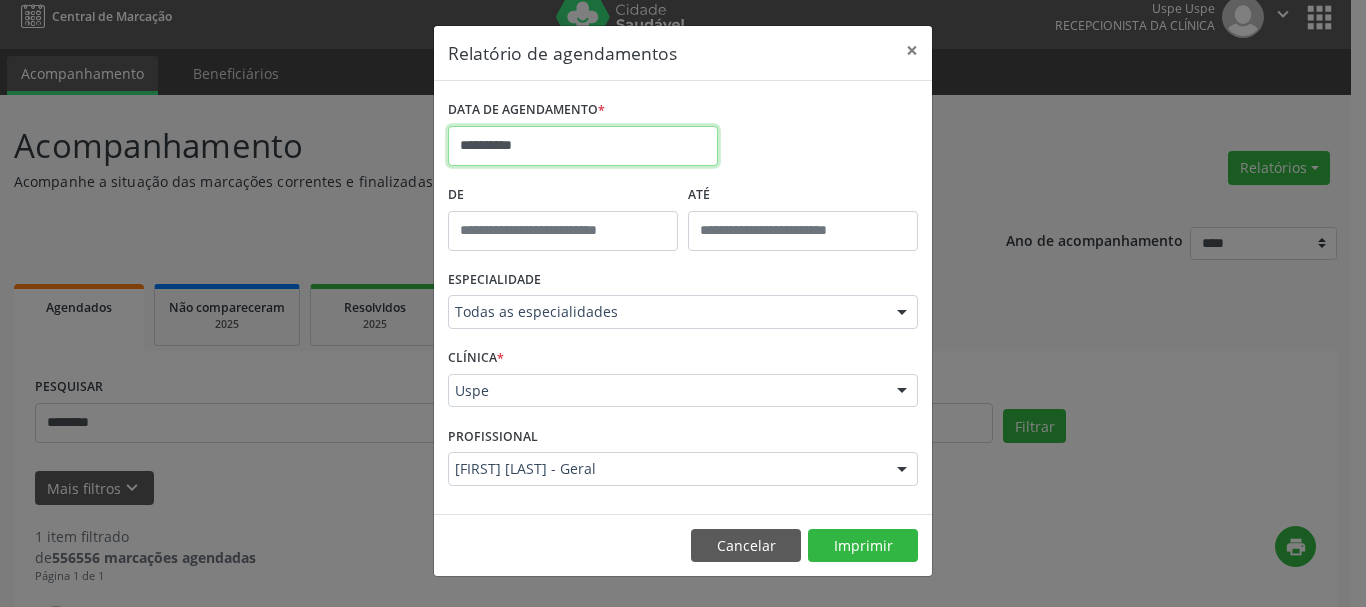 click on "**********" at bounding box center (583, 146) 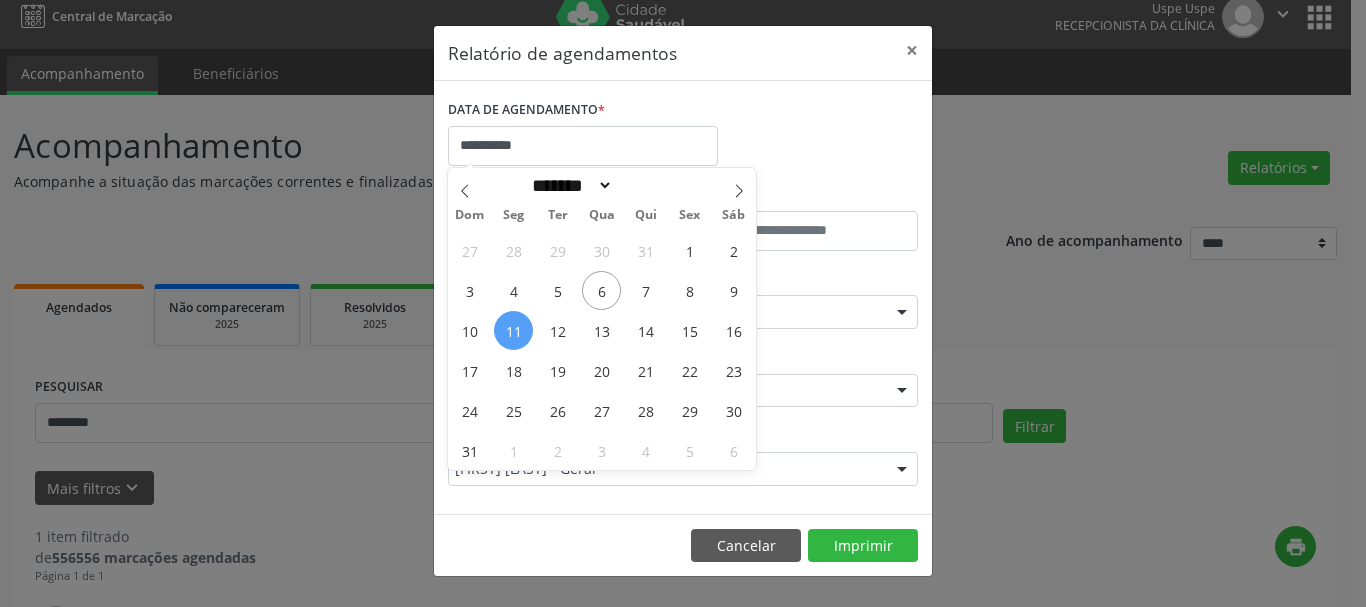 click on "27 28 29 30 31 1 2 3 4 5 6 7 8 9 10 11 12 13 14 15 16 17 18 19 20 21 22 23 24 25 26 27 28 29 30 31 1 2 3 4 5 6" at bounding box center (602, 350) 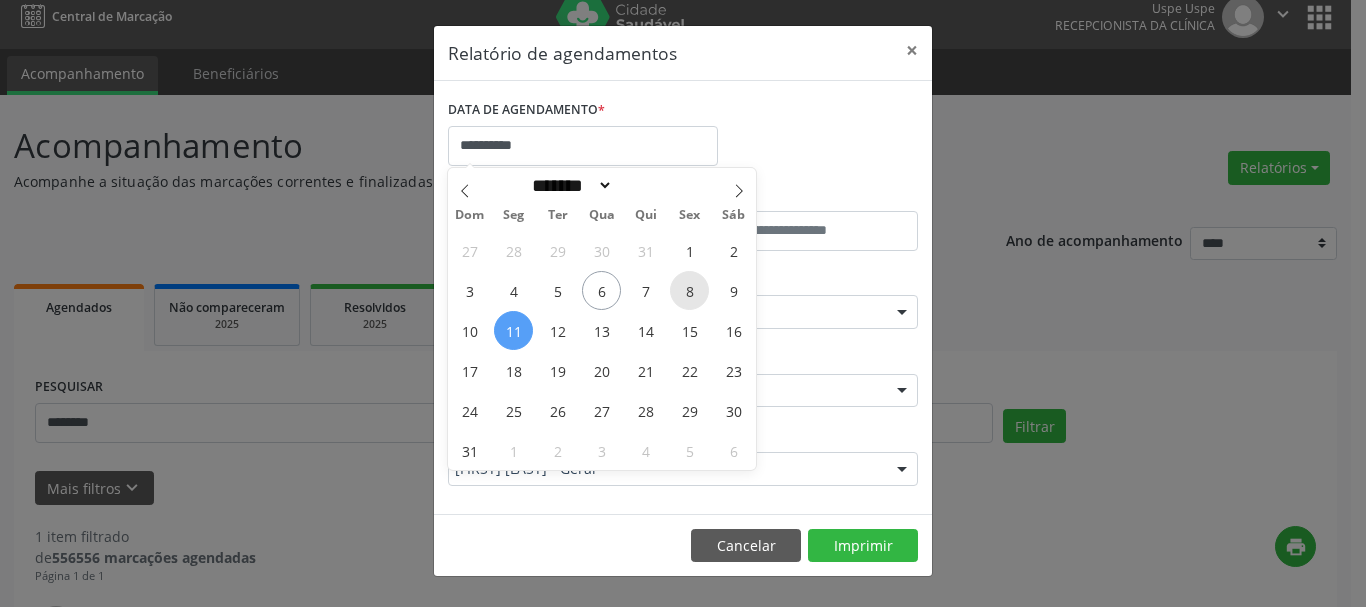 click on "8" at bounding box center (689, 290) 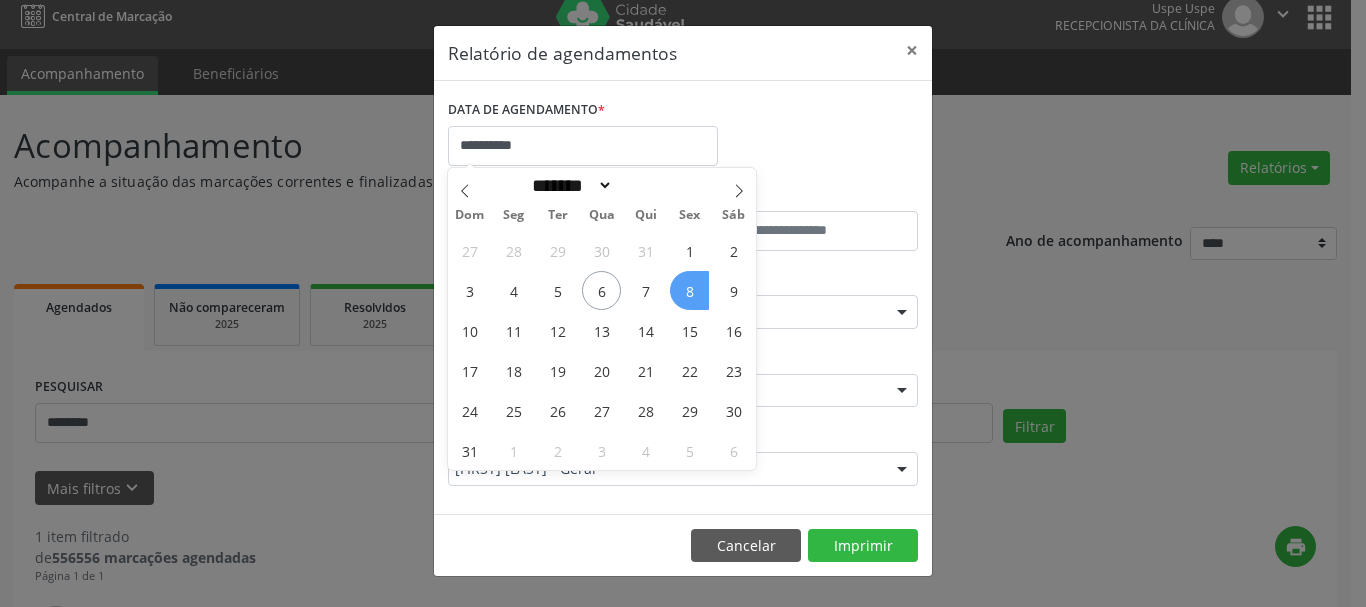 click on "8" at bounding box center (689, 290) 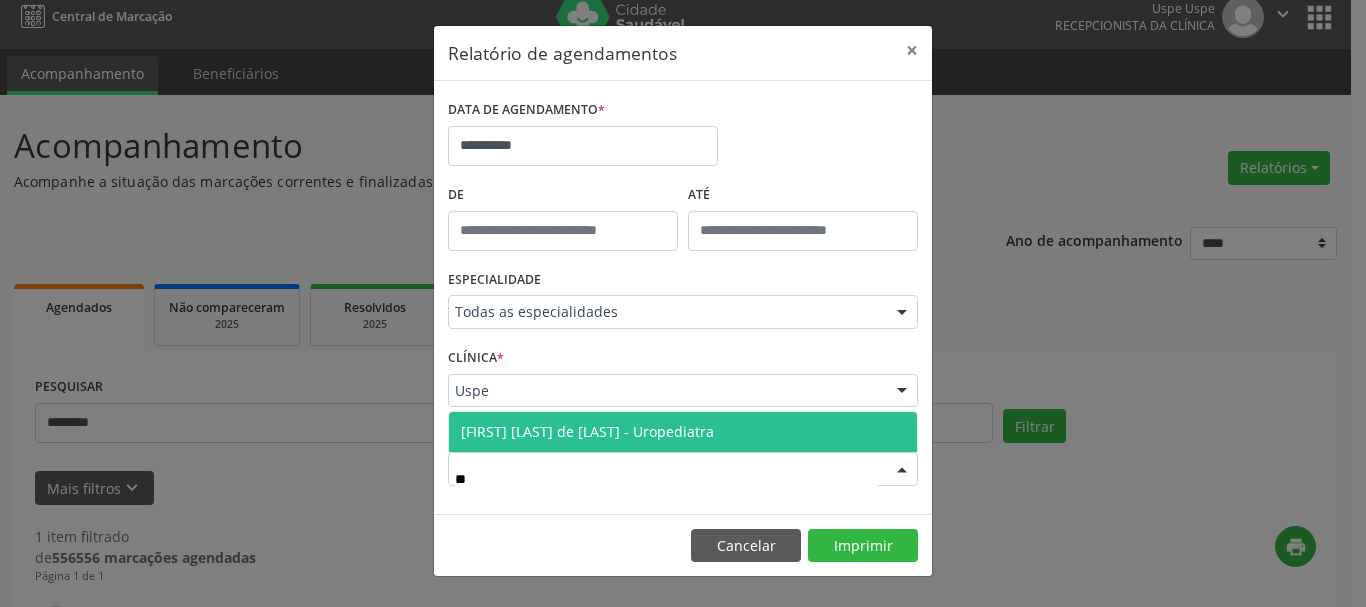 type on "*" 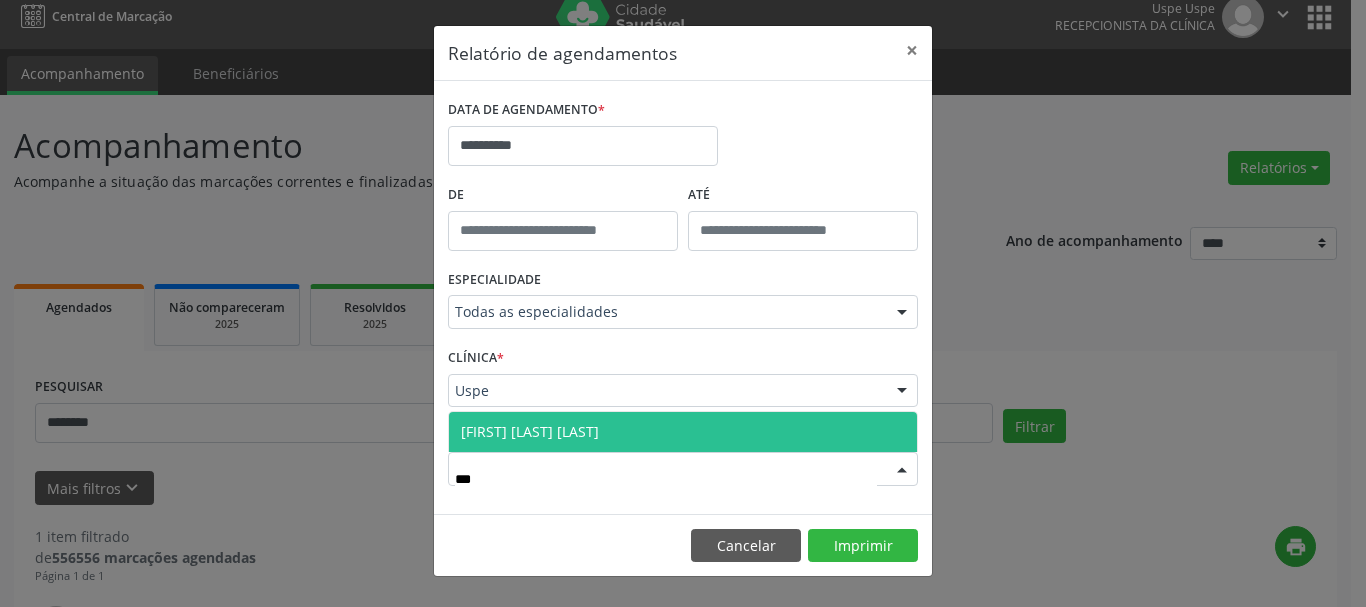 type on "****" 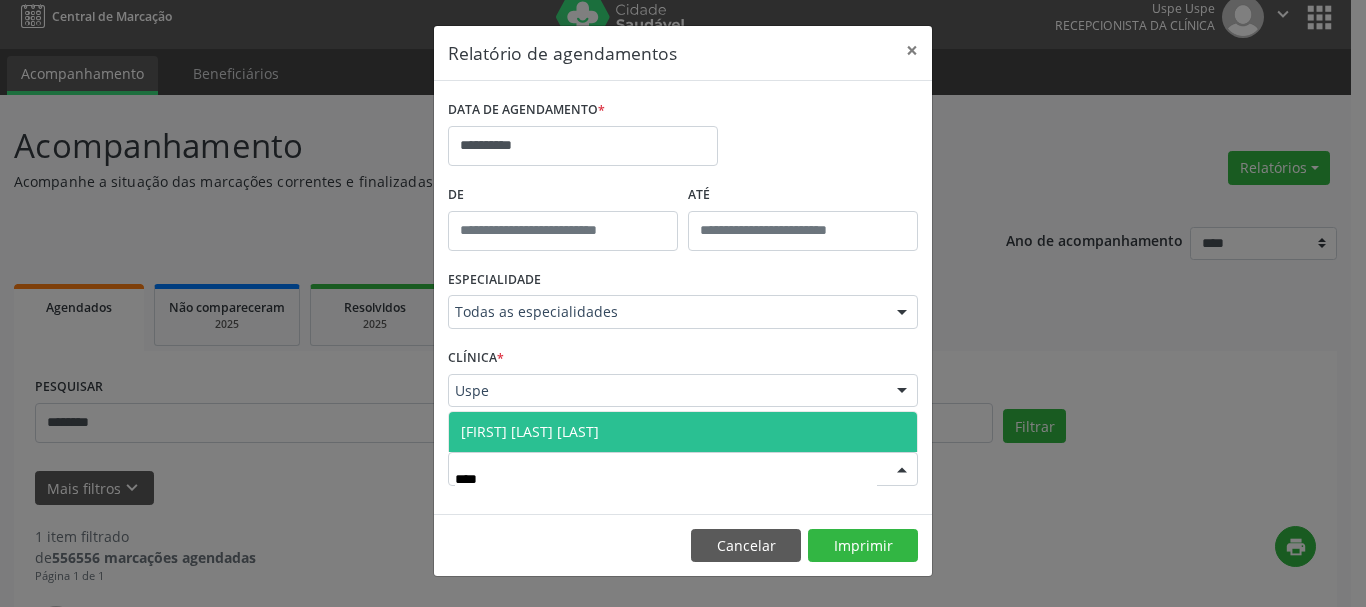 click on "[FIRST] [LAST] [LAST]" at bounding box center (530, 431) 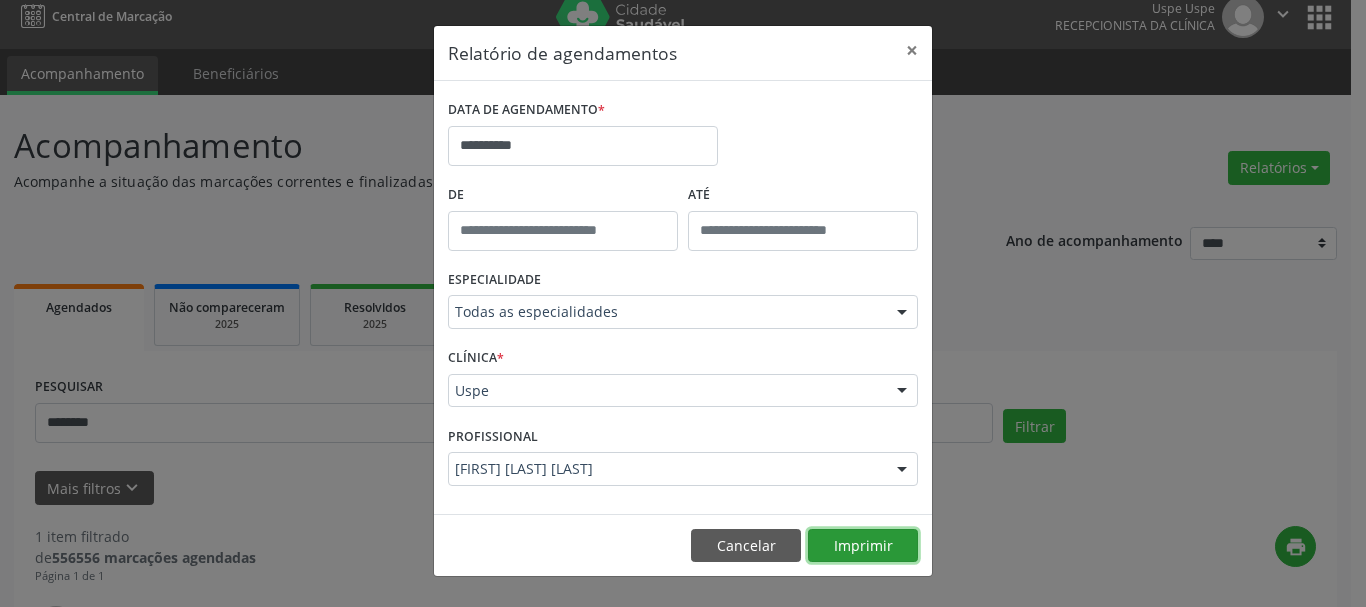 click on "Imprimir" at bounding box center [863, 546] 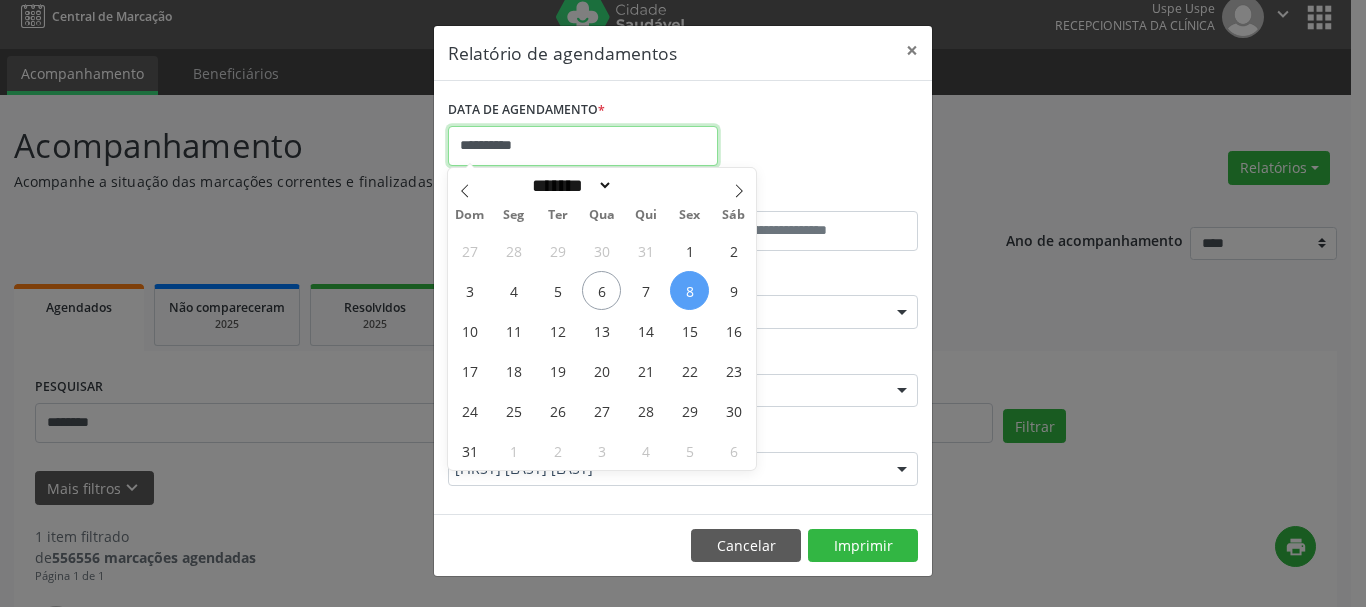 drag, startPoint x: 580, startPoint y: 132, endPoint x: 675, endPoint y: 390, distance: 274.93454 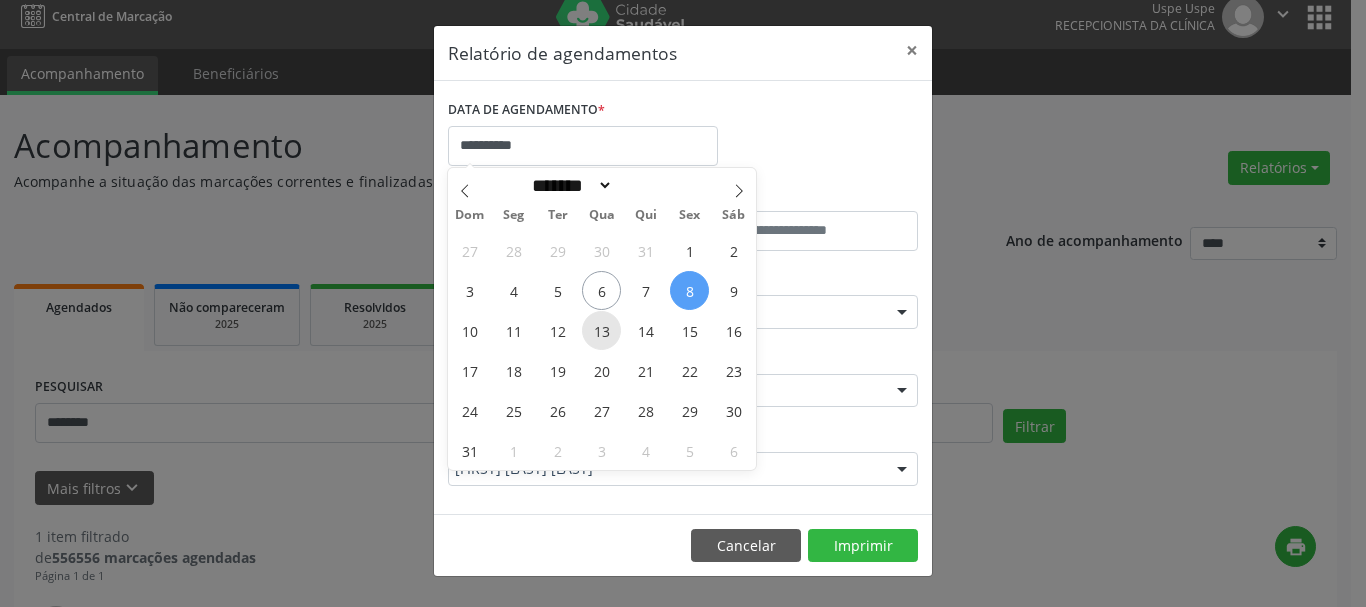 click on "13" at bounding box center (601, 330) 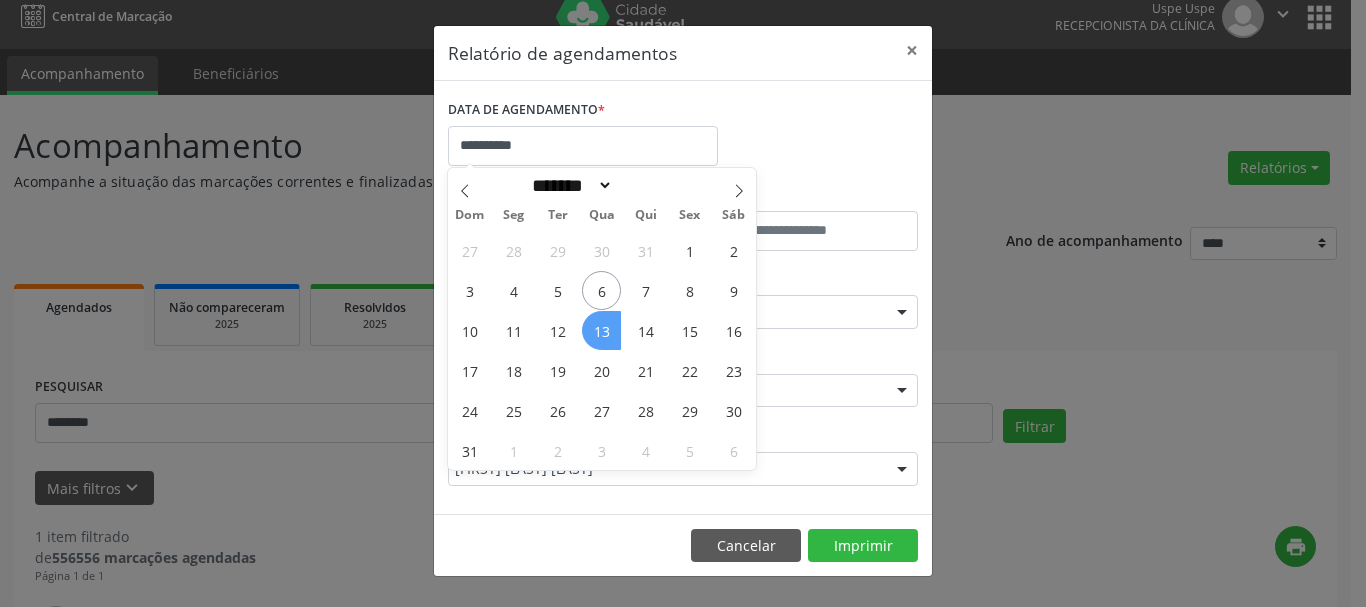 click on "13" at bounding box center [601, 330] 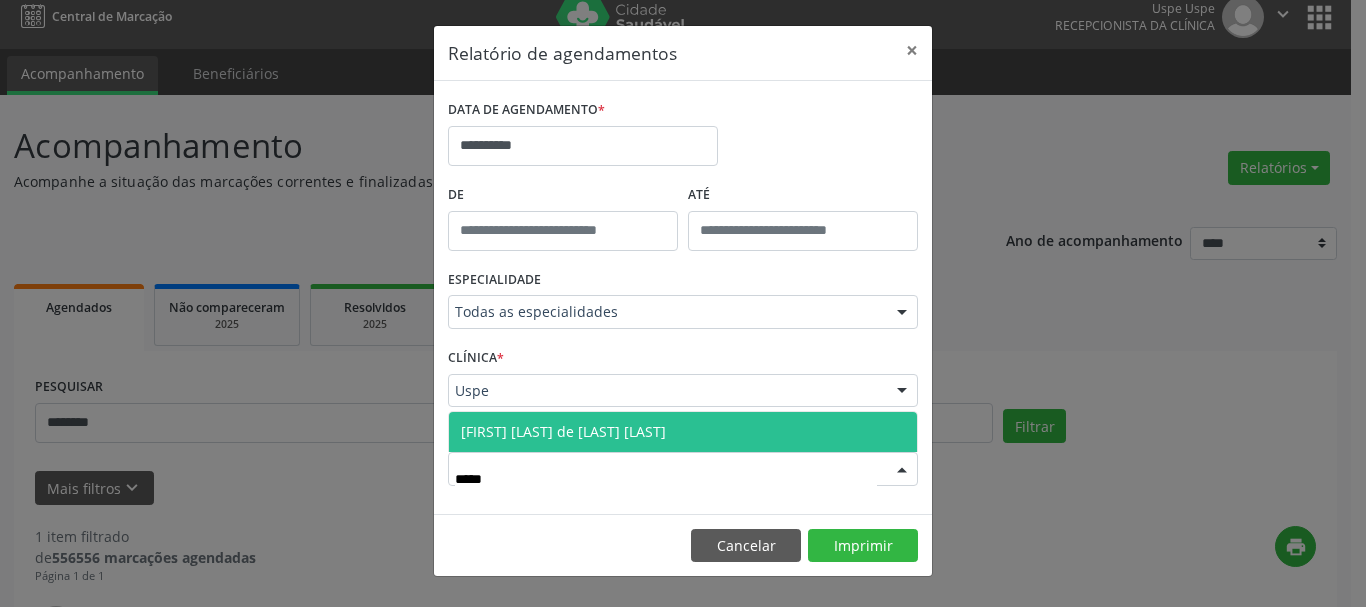 type on "******" 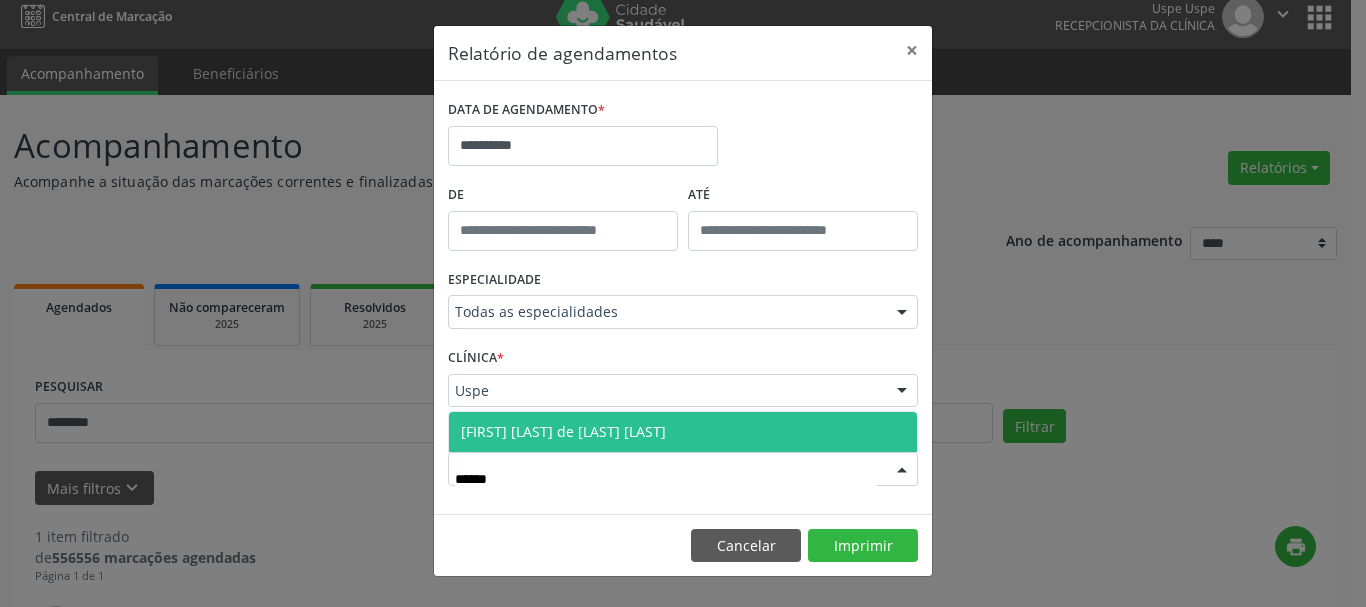 click on "[FIRST] [LAST] de [LAST] [LAST]" at bounding box center (563, 431) 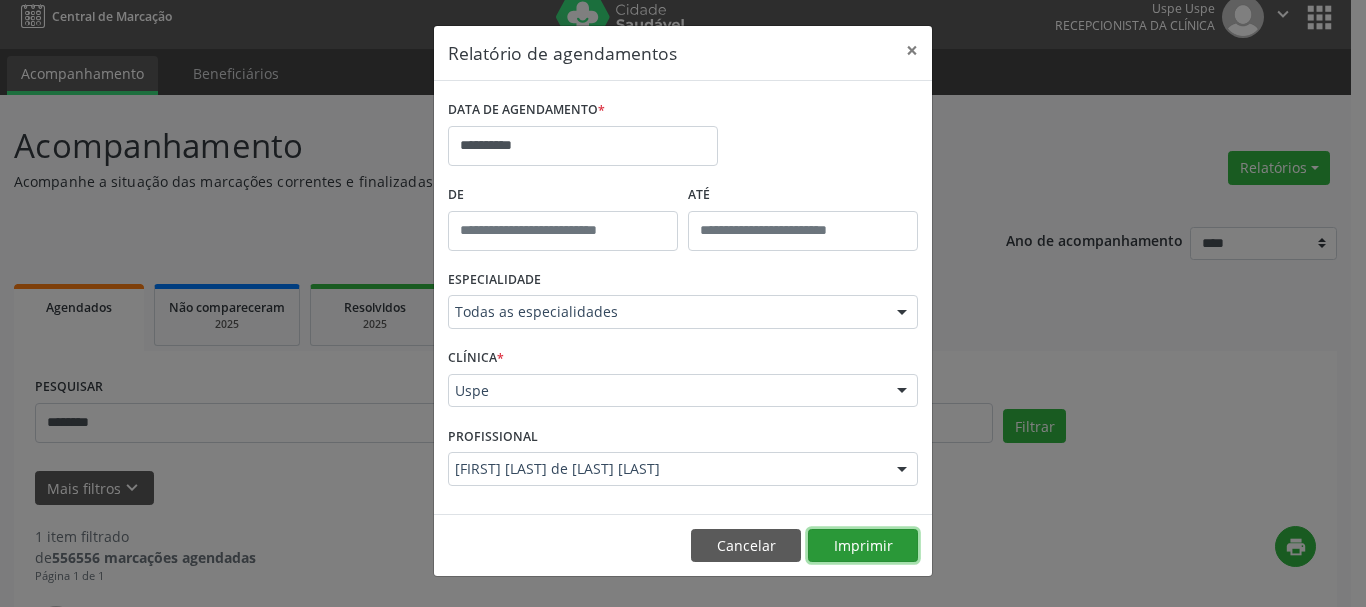 click on "Imprimir" at bounding box center [863, 546] 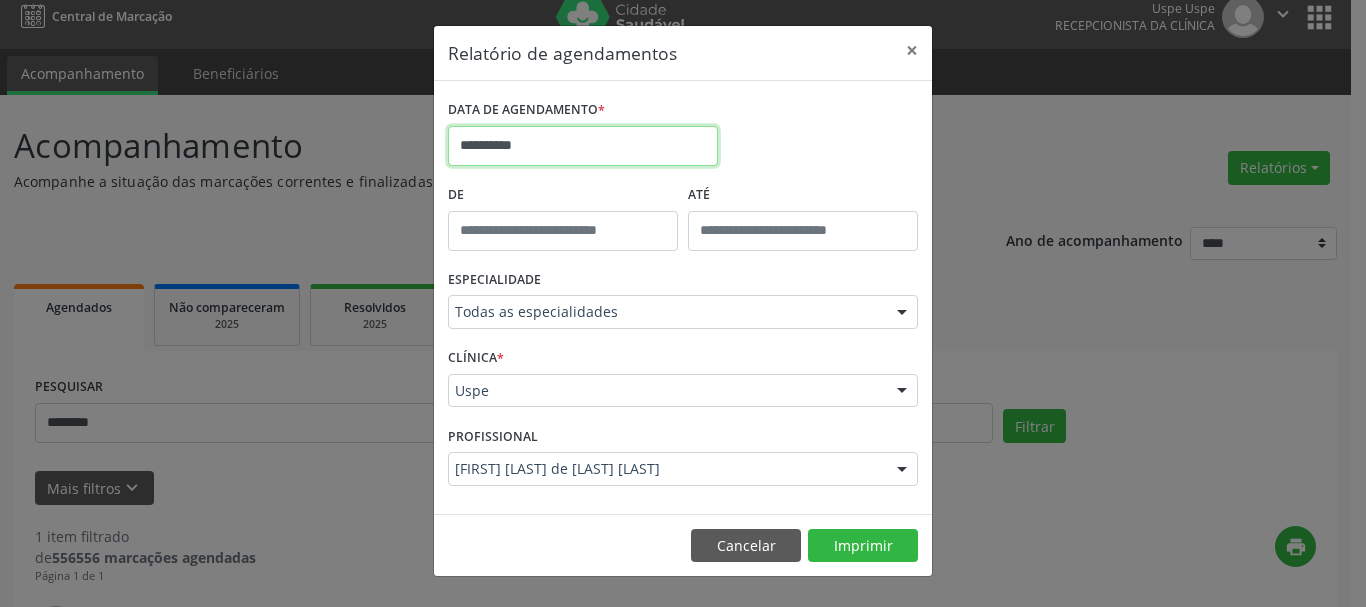 click on "**********" at bounding box center (583, 146) 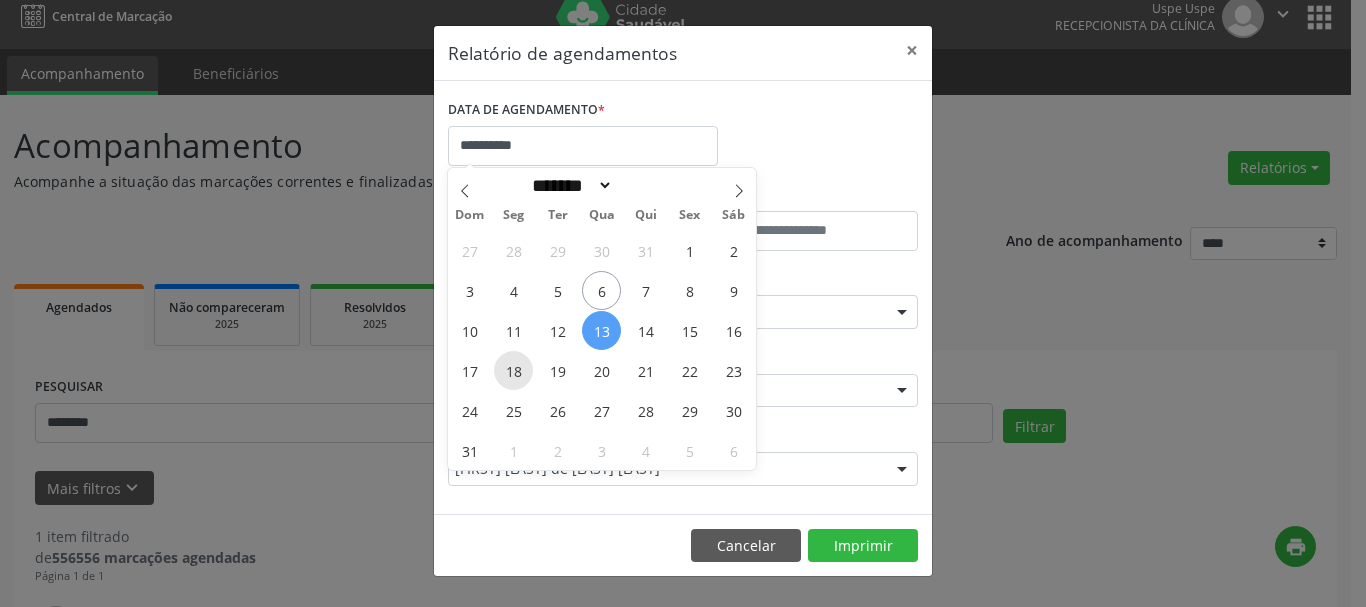 click on "18" at bounding box center (513, 370) 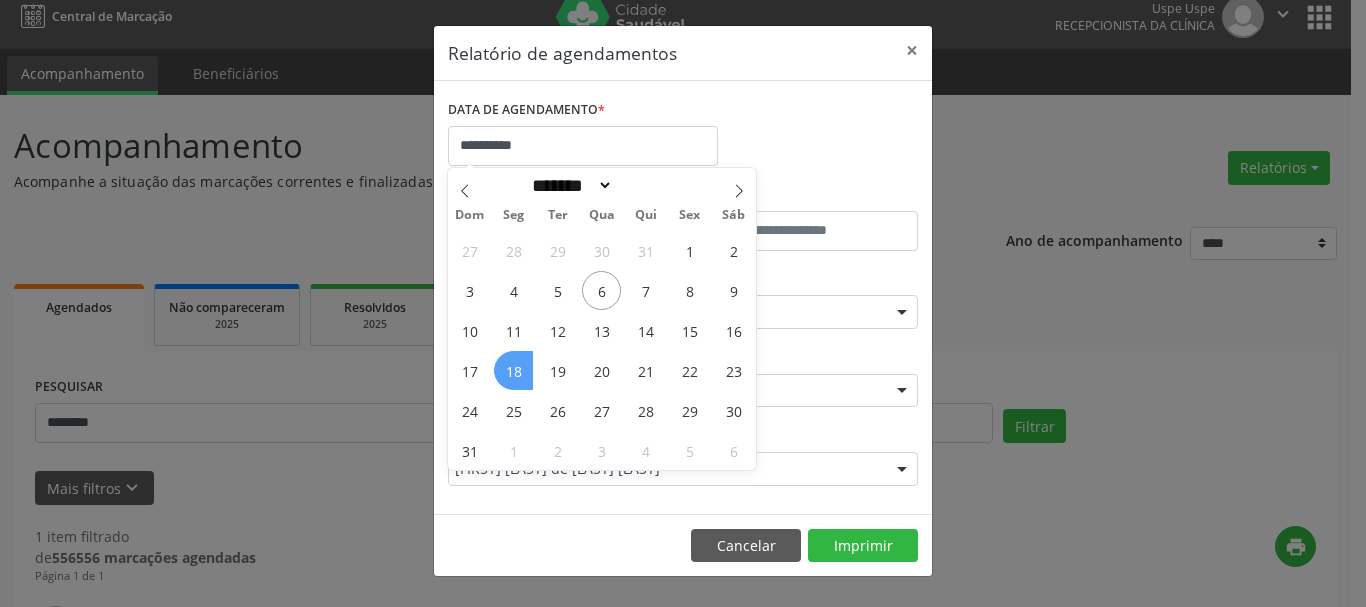 click on "18" at bounding box center [513, 370] 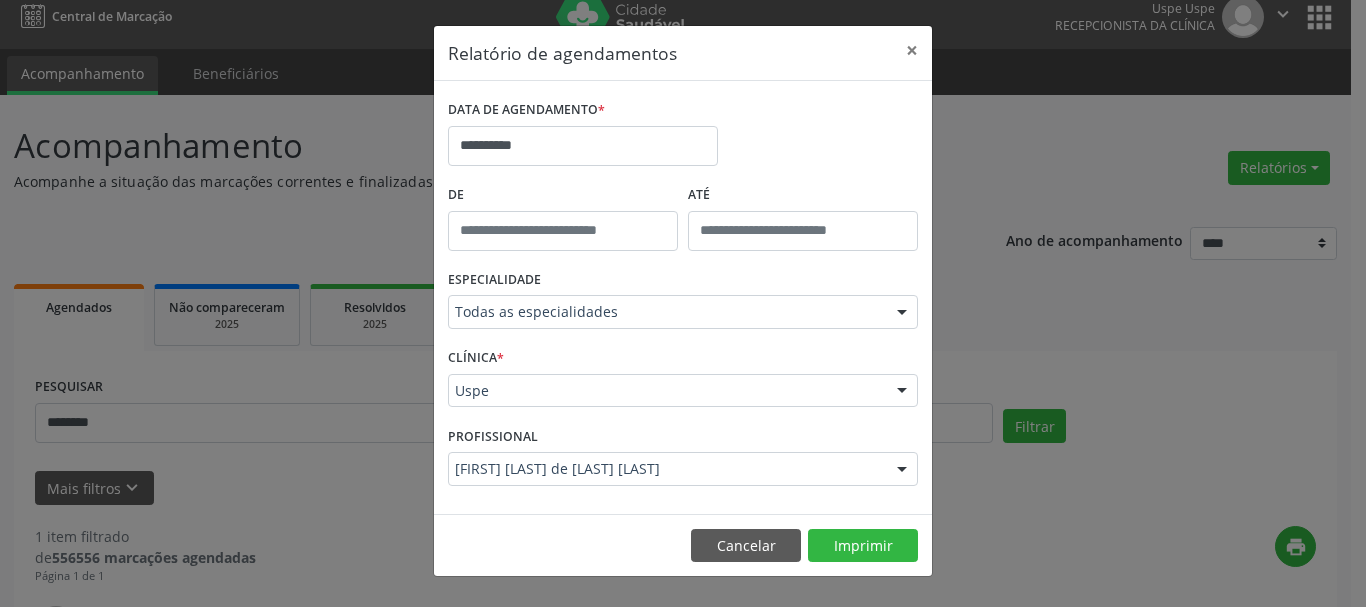 click on "PROFISSIONAL" at bounding box center (493, 436) 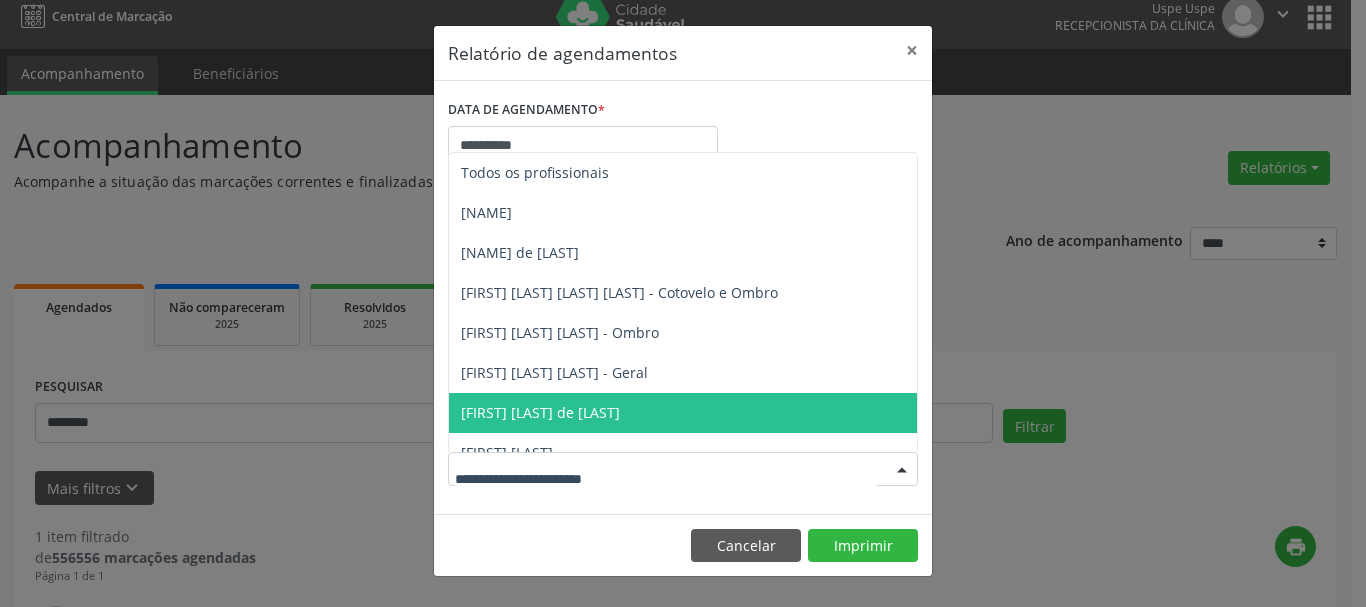 click at bounding box center (683, 469) 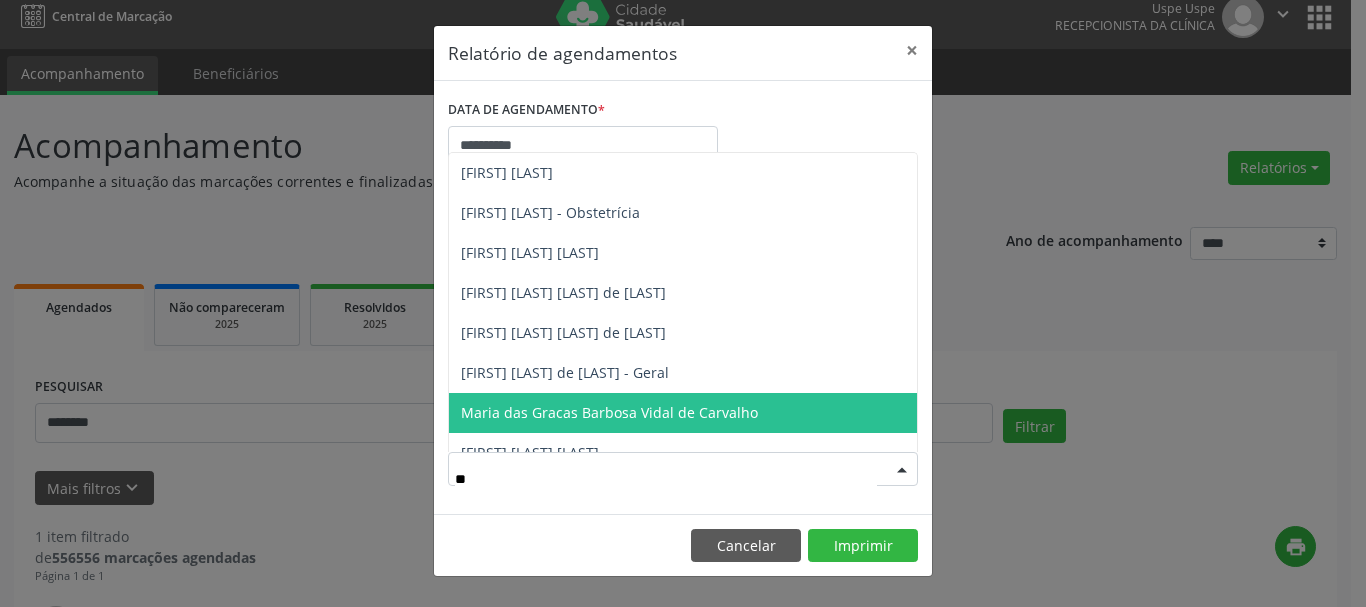 type on "***" 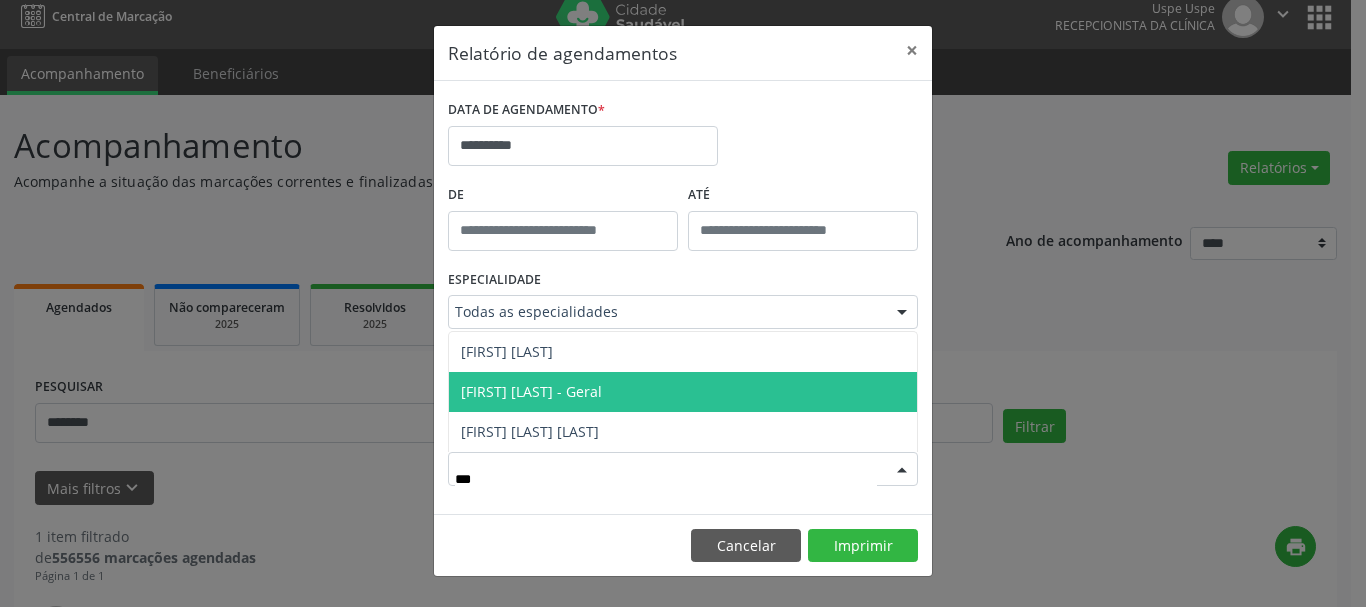 click on "[FIRST] [LAST] - Geral" at bounding box center (683, 392) 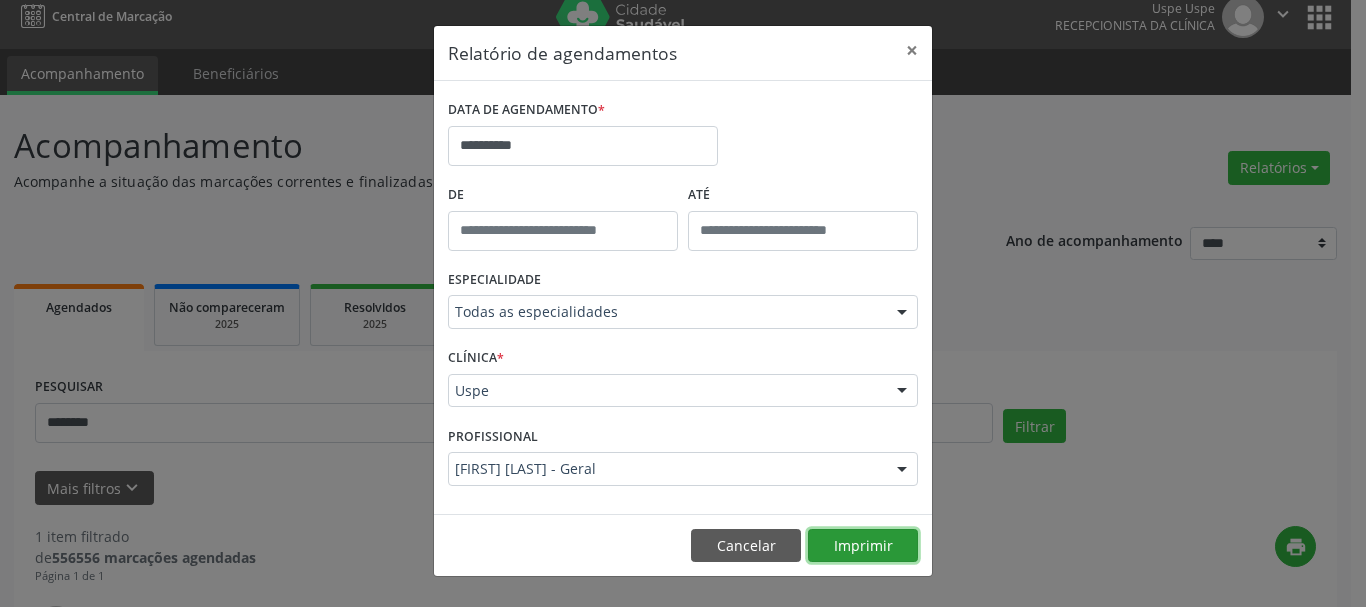 click on "Imprimir" at bounding box center (863, 546) 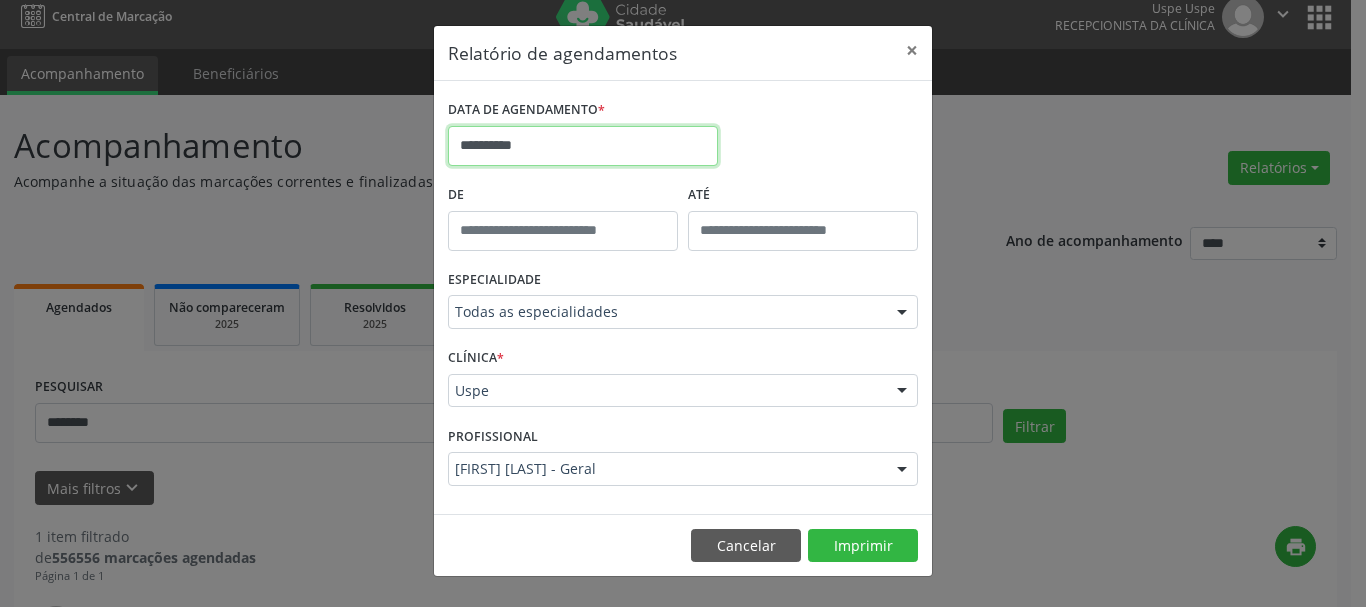 drag, startPoint x: 550, startPoint y: 135, endPoint x: 561, endPoint y: 263, distance: 128.47179 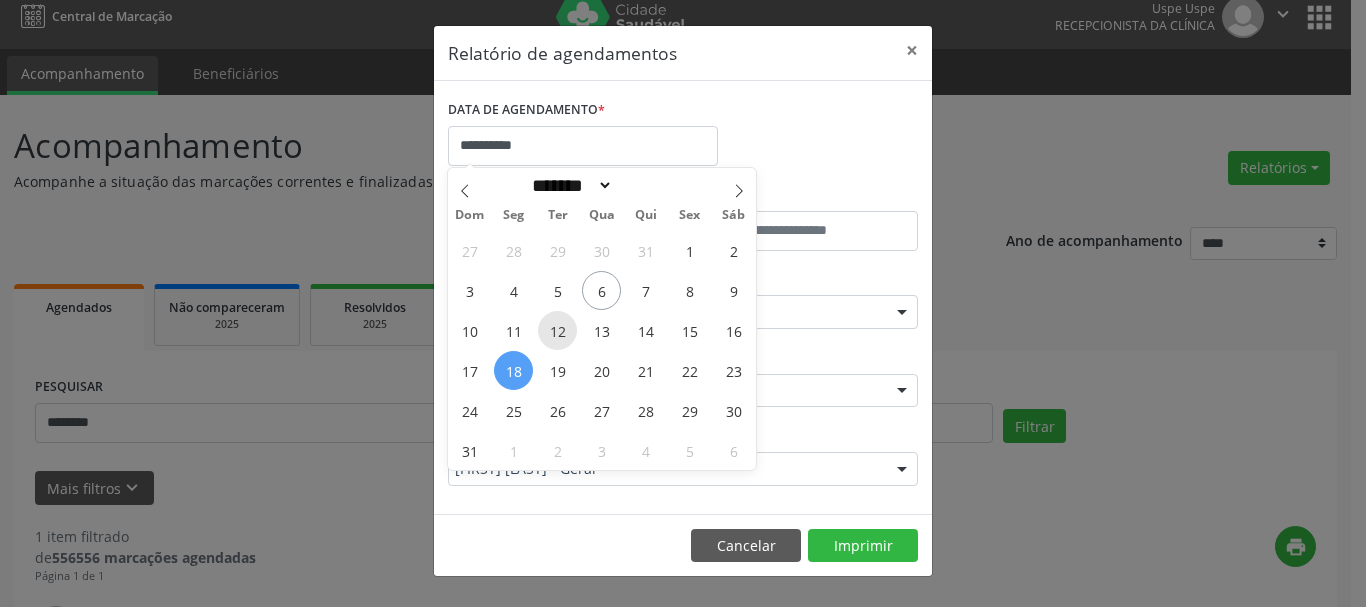 click on "12" at bounding box center [557, 330] 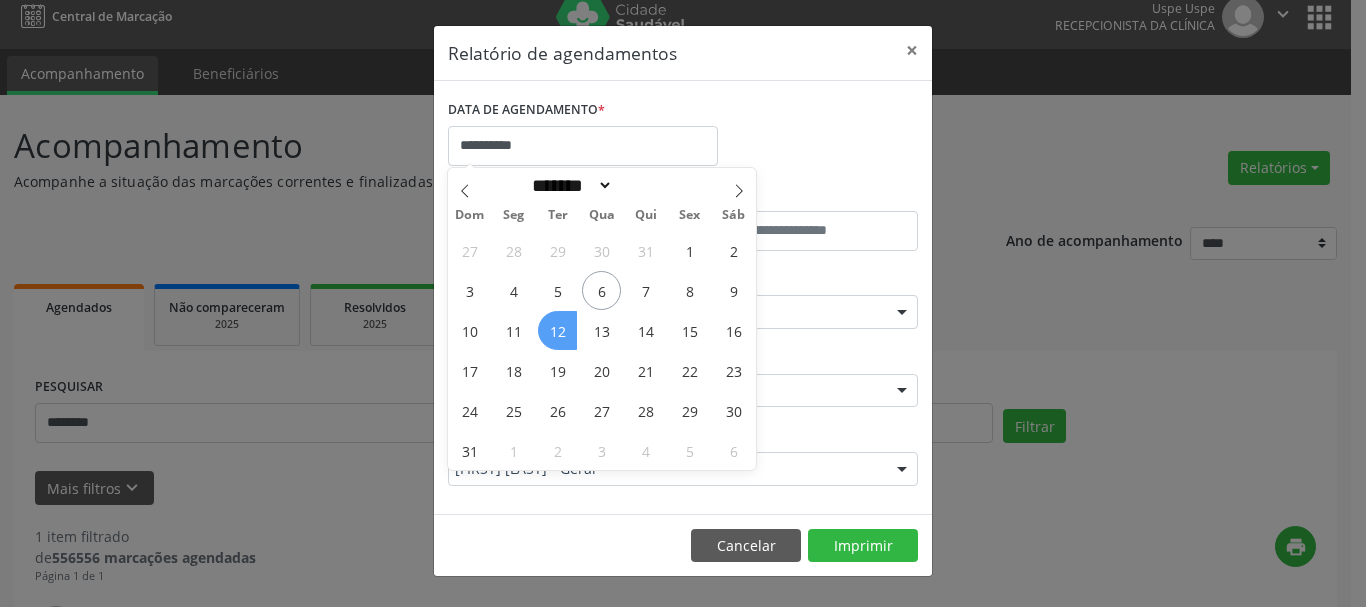 click on "12" at bounding box center [557, 330] 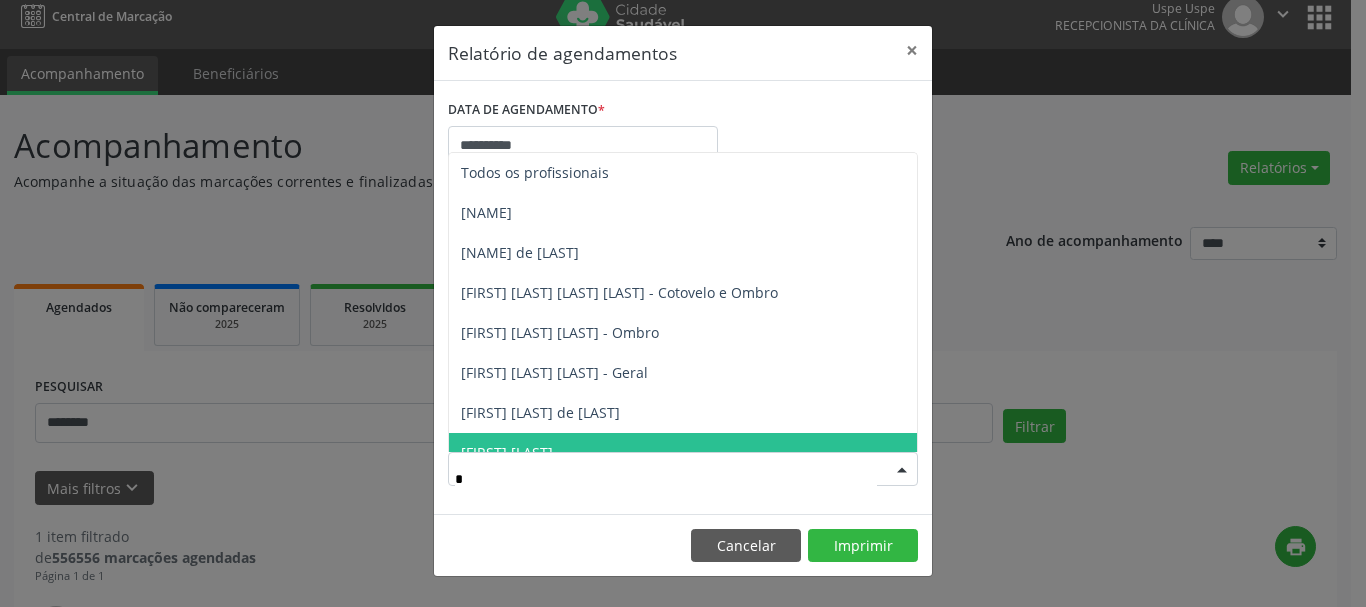 type on "**" 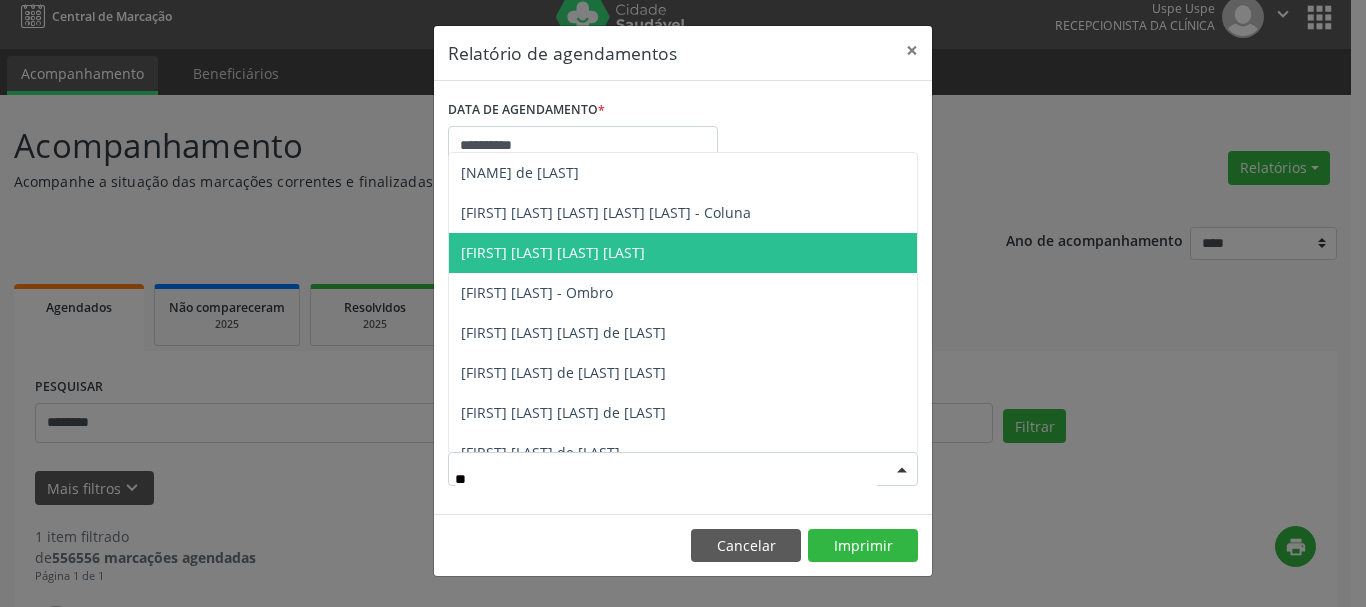 click on "[FIRST] [LAST] [LAST] [LAST]" at bounding box center (683, 253) 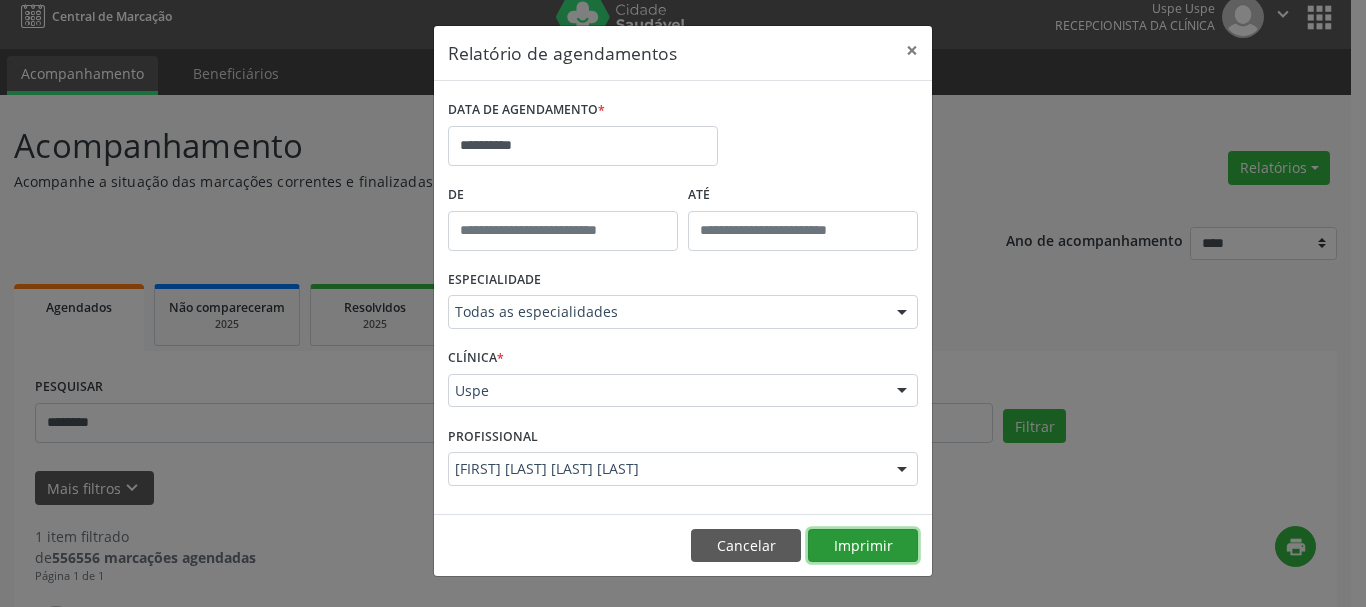 click on "Imprimir" at bounding box center (863, 546) 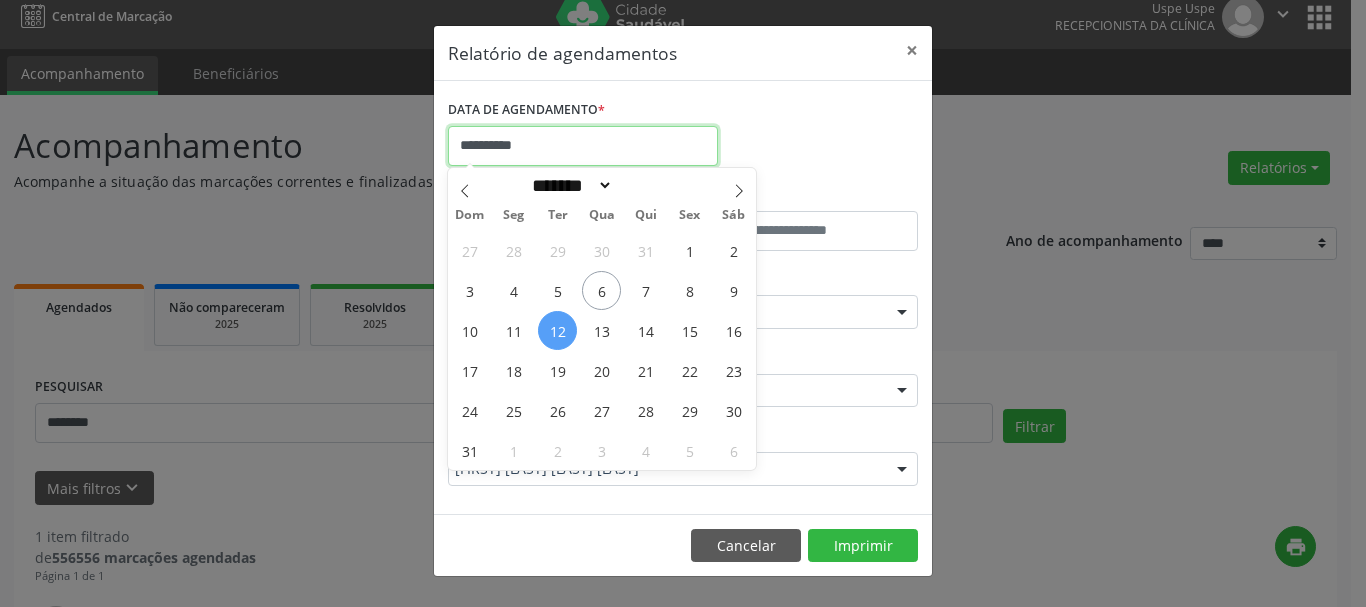 click on "**********" at bounding box center (583, 146) 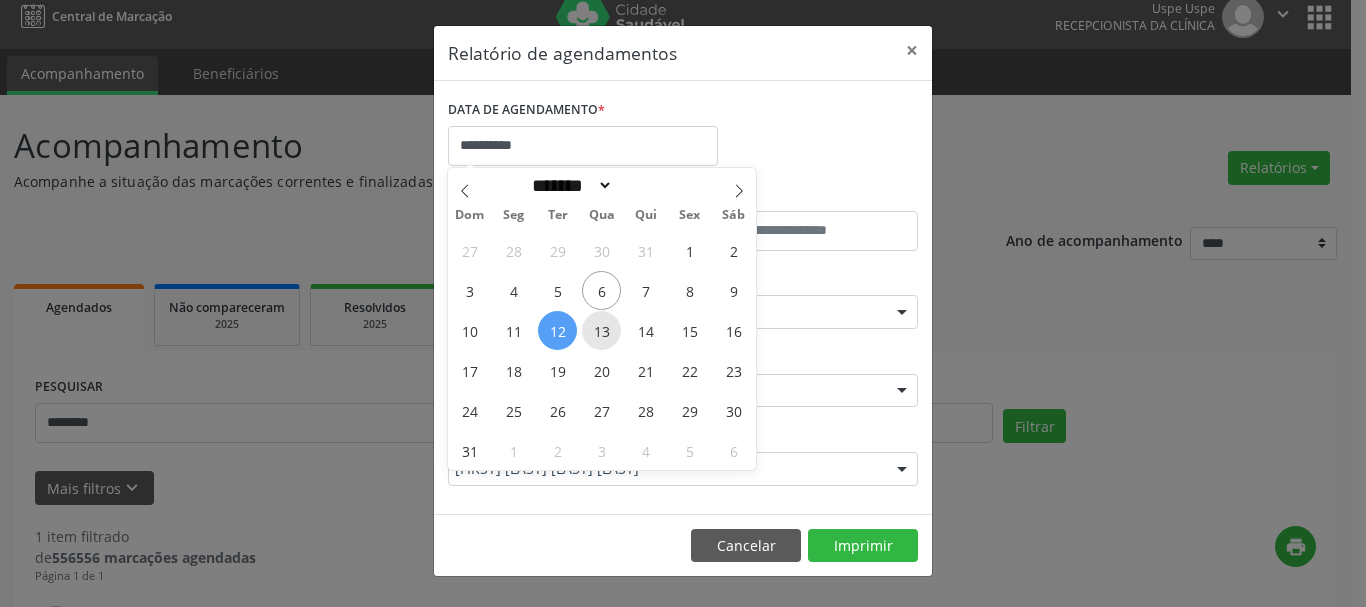 click on "13" at bounding box center [601, 330] 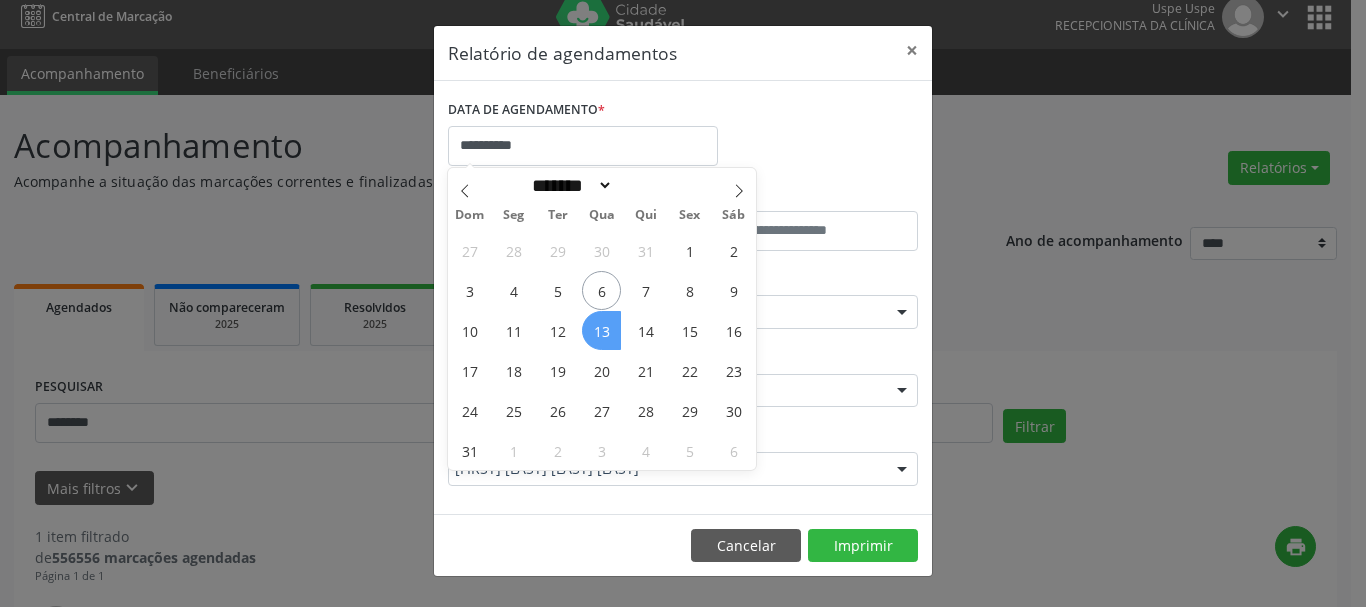 click on "13" at bounding box center (601, 330) 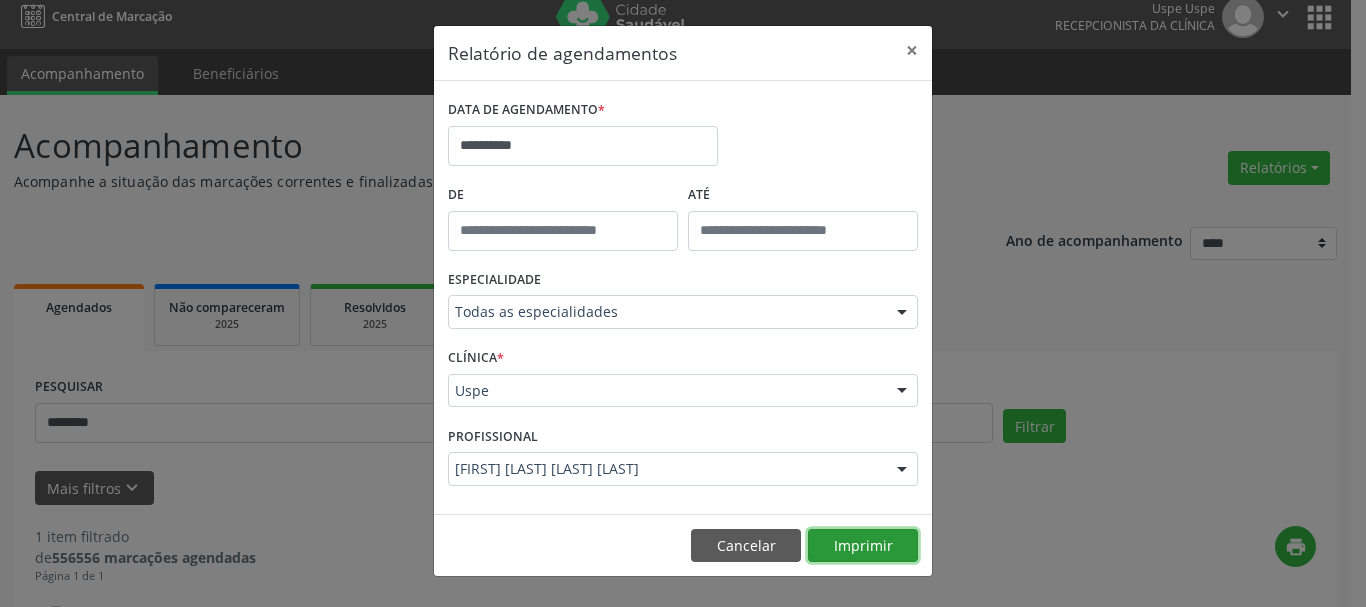 click on "Imprimir" at bounding box center (863, 546) 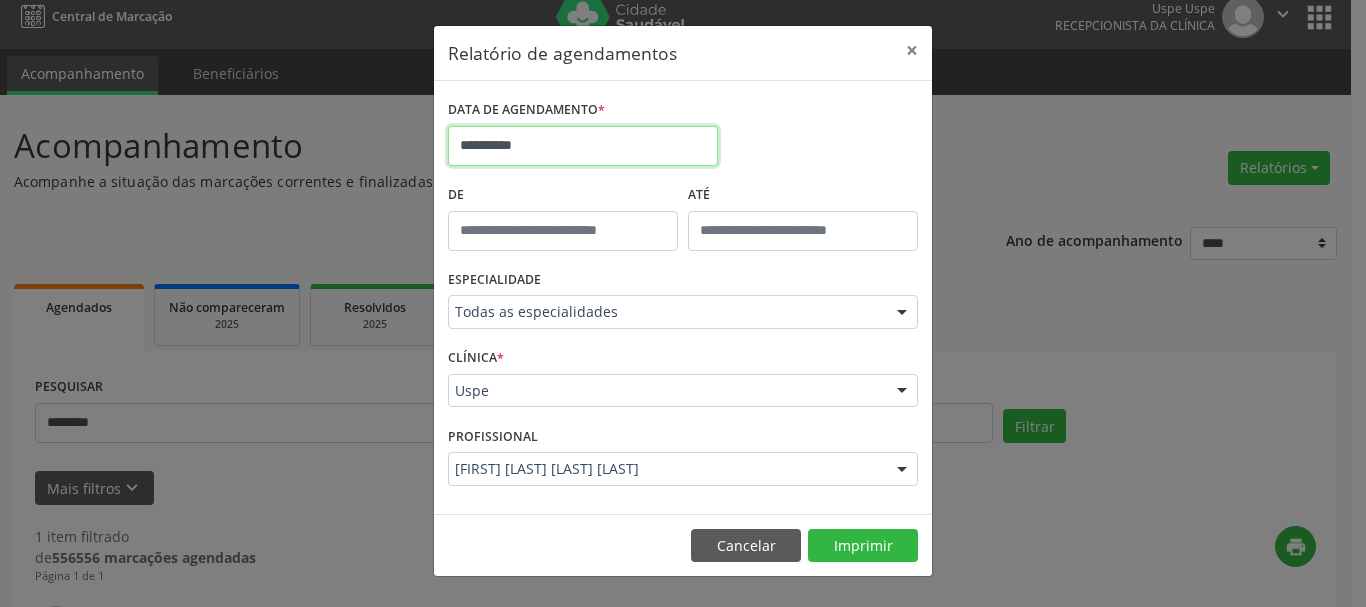 drag, startPoint x: 518, startPoint y: 138, endPoint x: 553, endPoint y: 155, distance: 38.910152 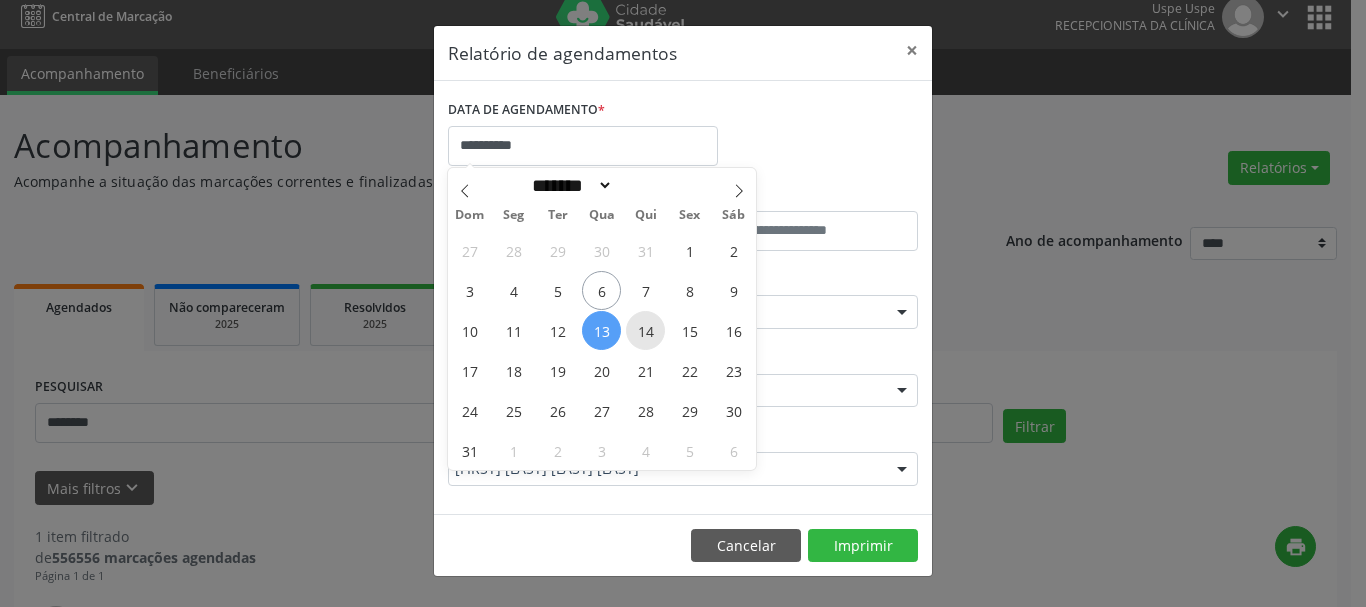 click on "14" at bounding box center [645, 330] 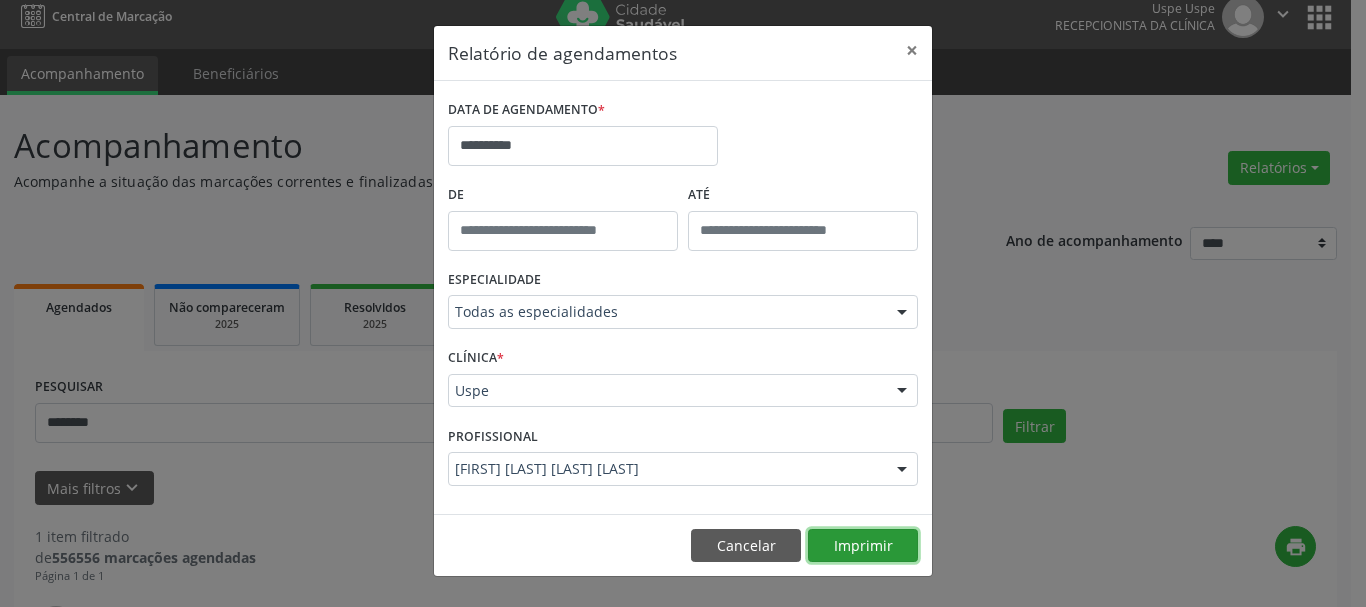 click on "Imprimir" at bounding box center [863, 546] 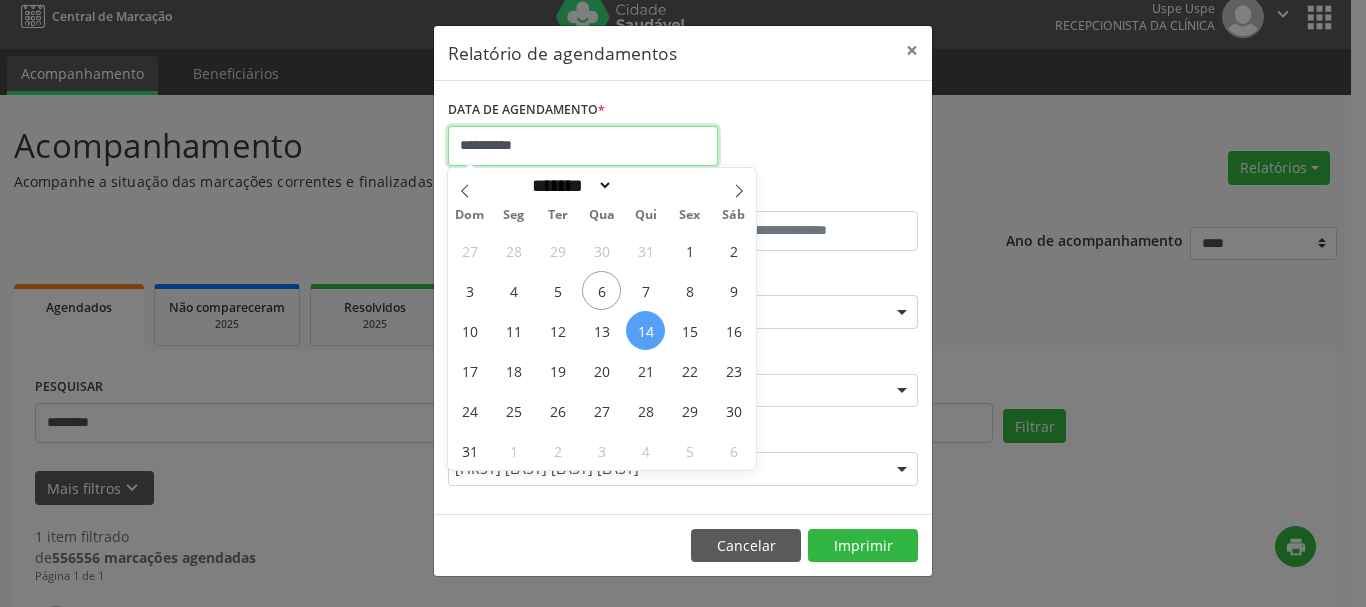 click on "**********" at bounding box center (583, 146) 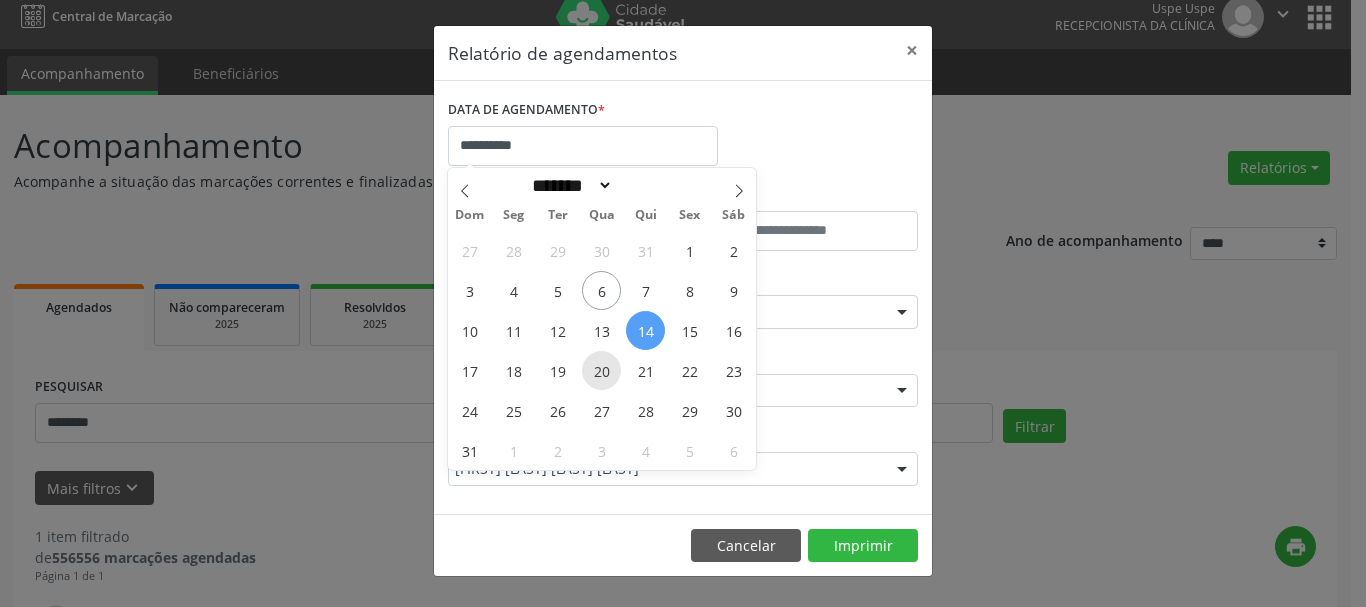 click on "20" at bounding box center (601, 370) 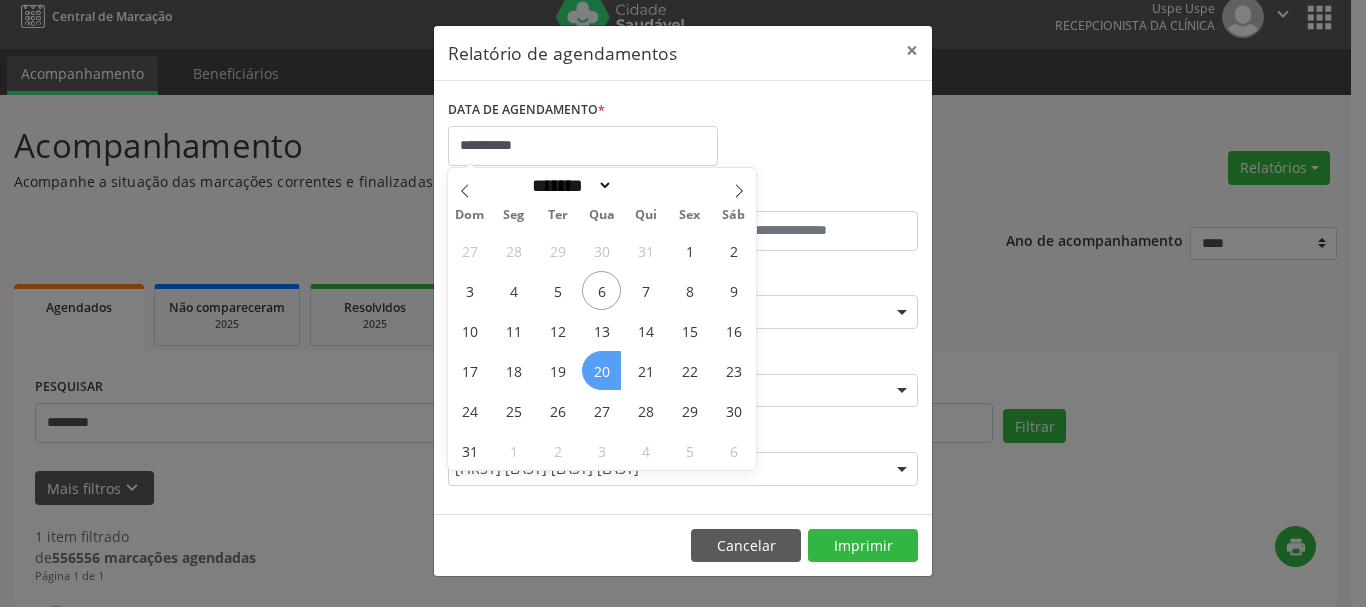 click on "20" at bounding box center [601, 370] 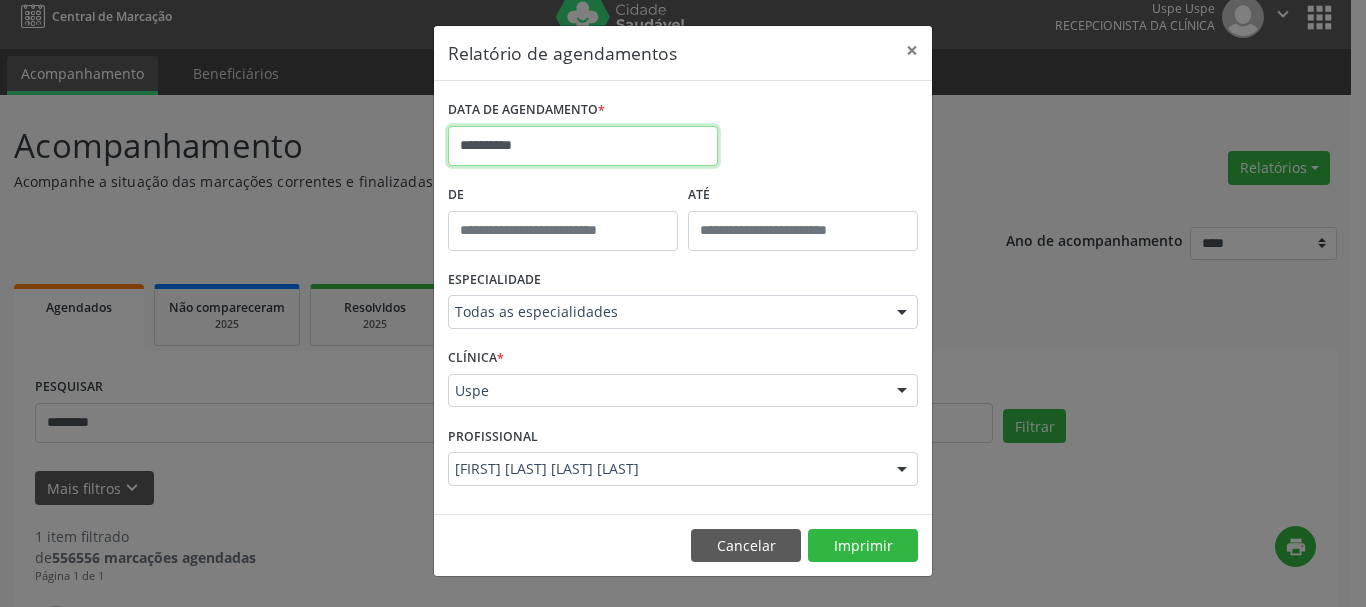 click on "**********" at bounding box center (583, 146) 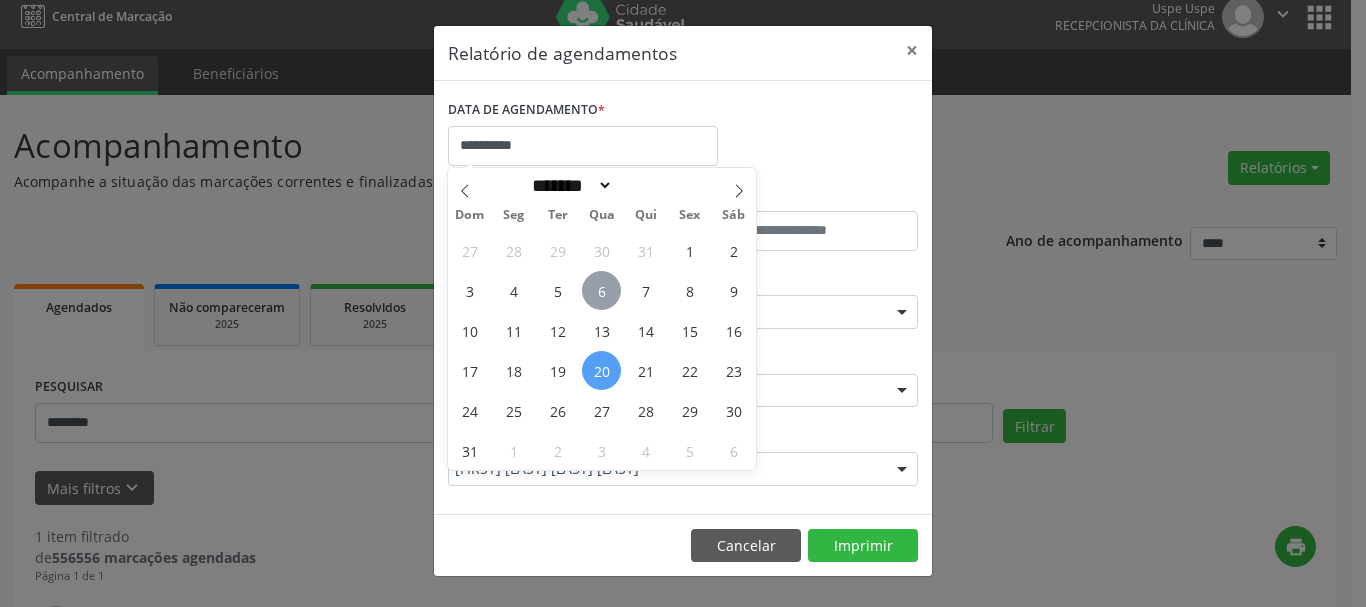 click on "6" at bounding box center (601, 290) 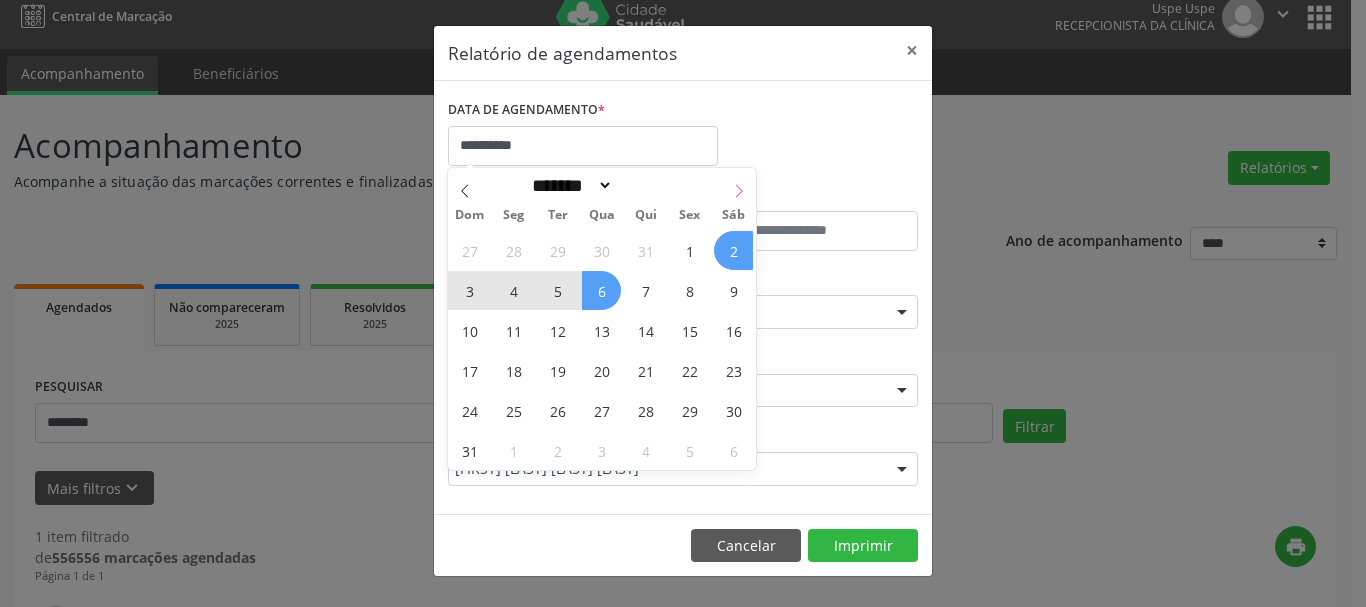 click 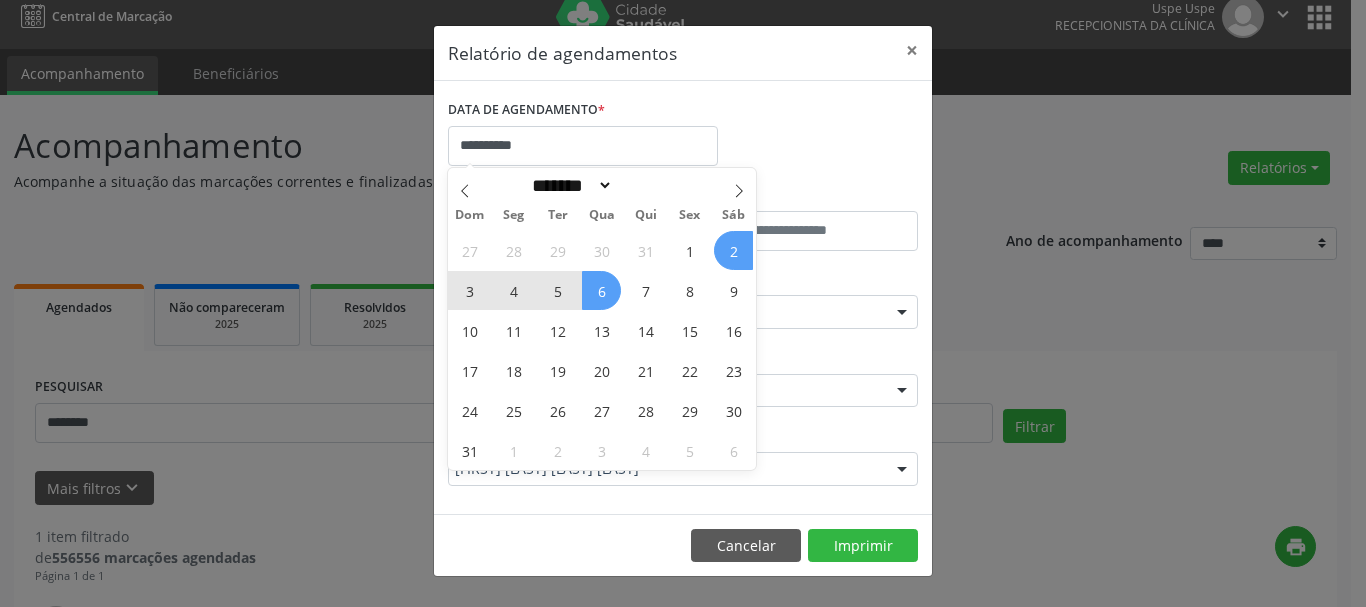 select on "*" 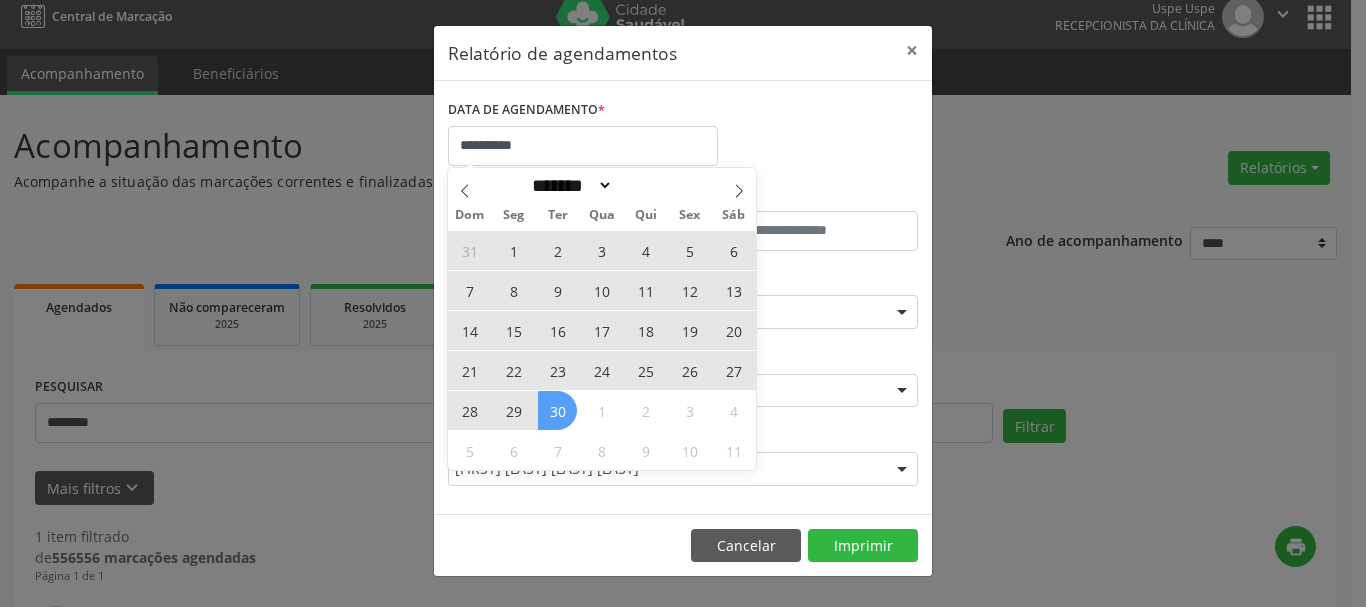 click on "30" at bounding box center [557, 410] 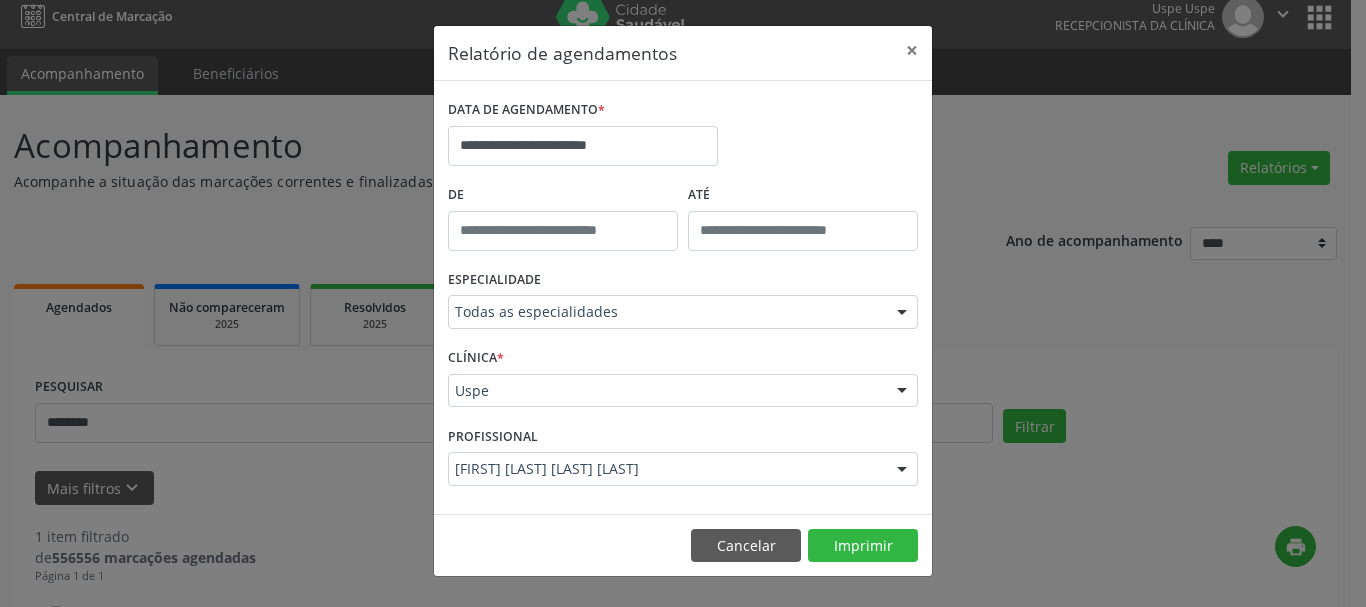 drag, startPoint x: 542, startPoint y: 470, endPoint x: 531, endPoint y: 467, distance: 11.401754 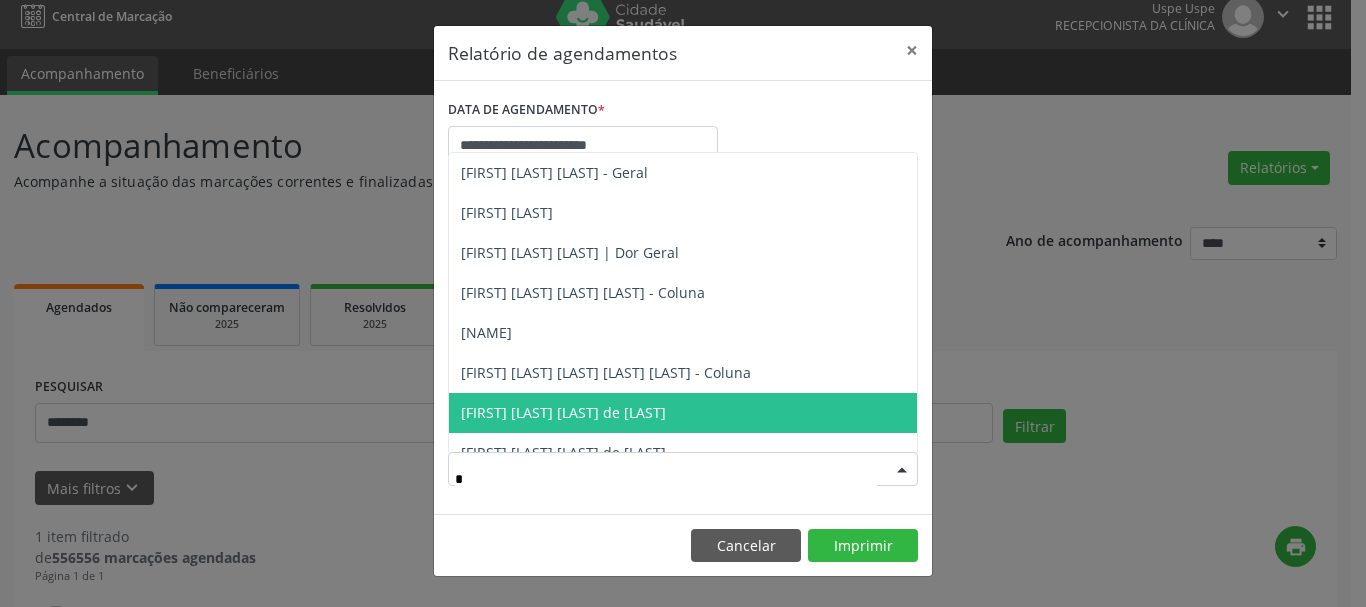 type on "**" 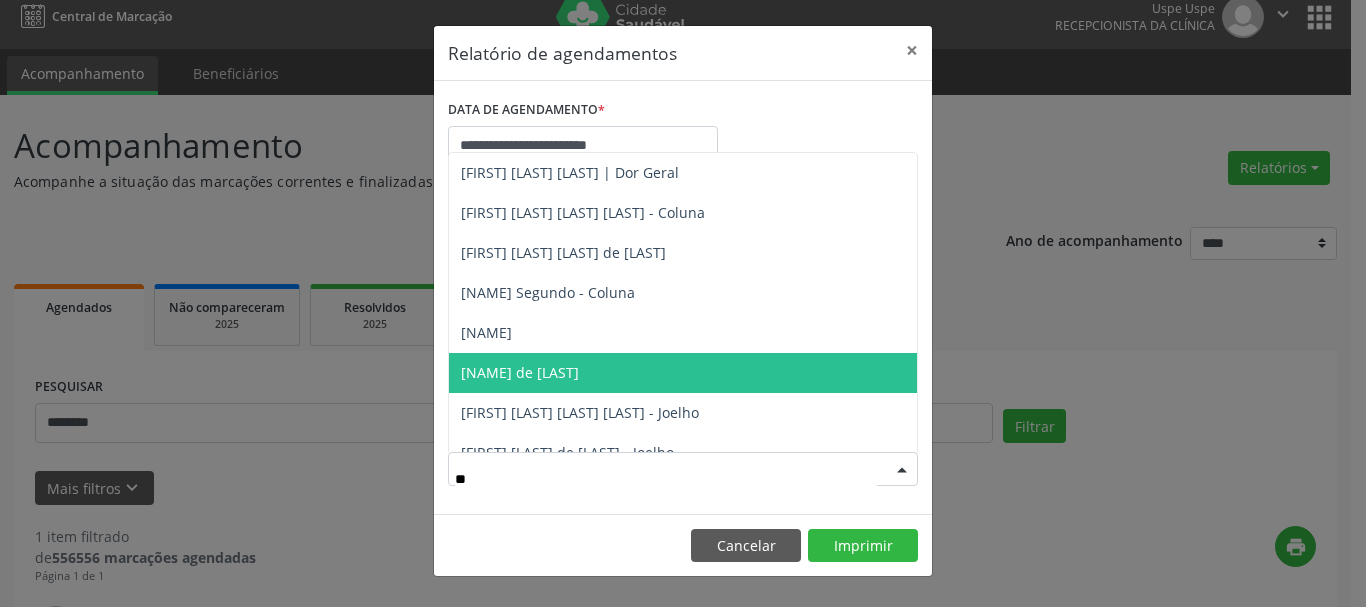 drag, startPoint x: 607, startPoint y: 365, endPoint x: 635, endPoint y: 405, distance: 48.82622 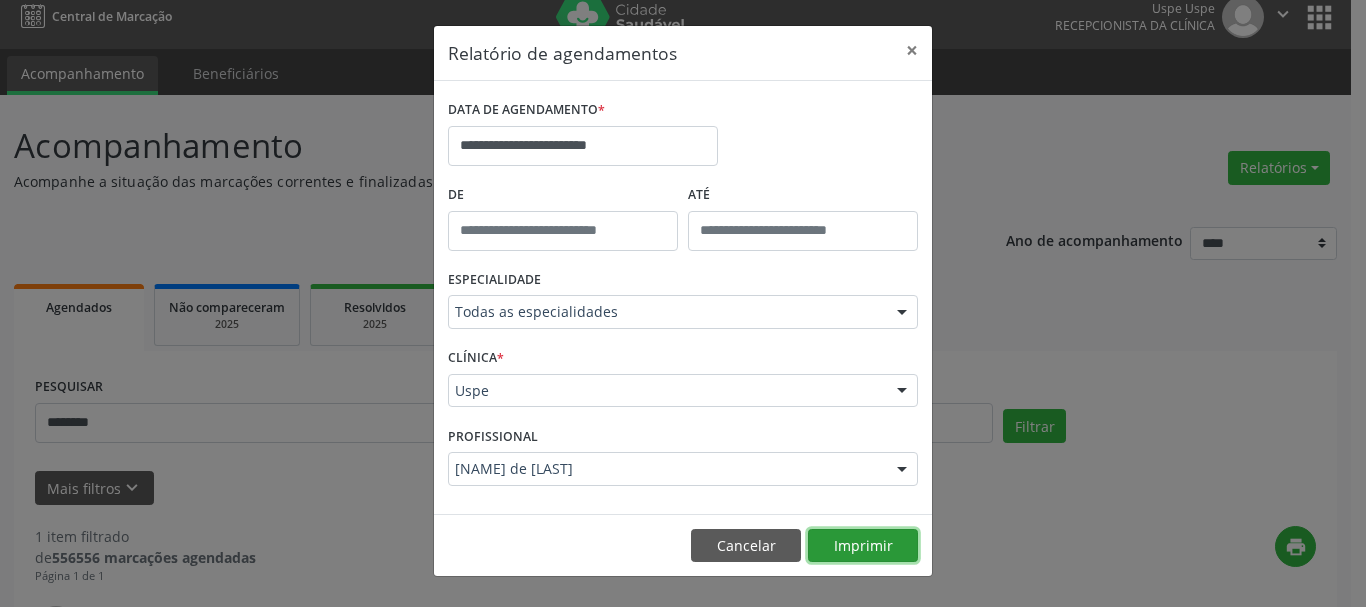 click on "Imprimir" at bounding box center (863, 546) 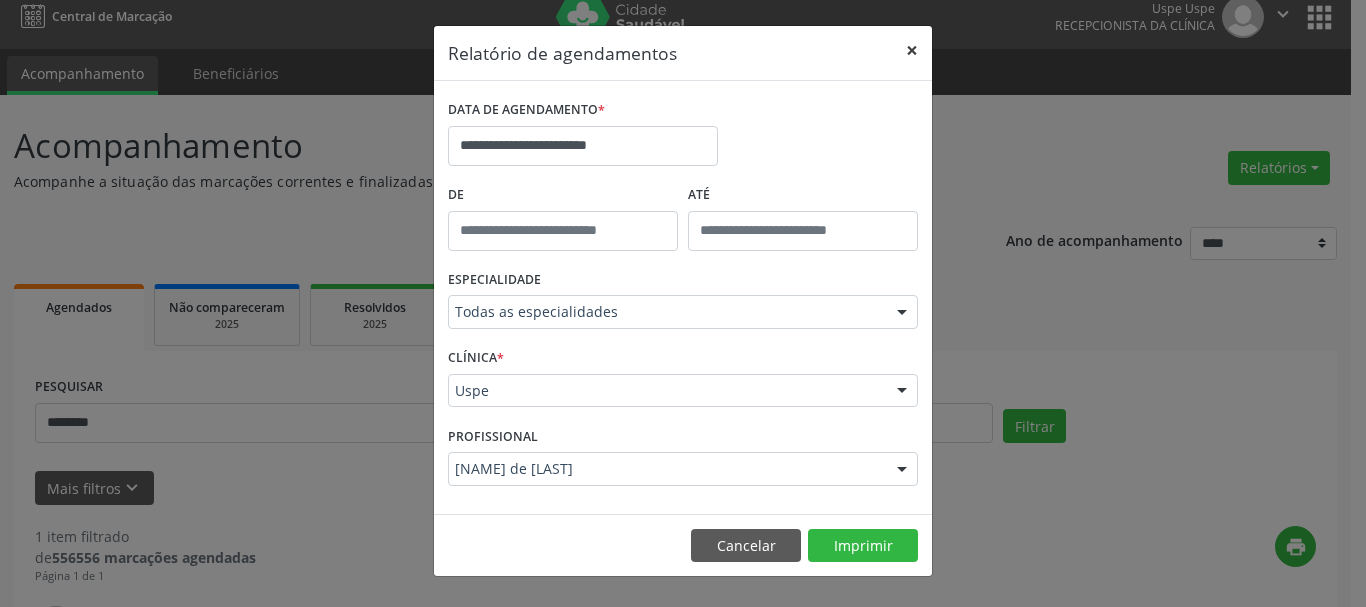 drag, startPoint x: 917, startPoint y: 58, endPoint x: 786, endPoint y: 151, distance: 160.6549 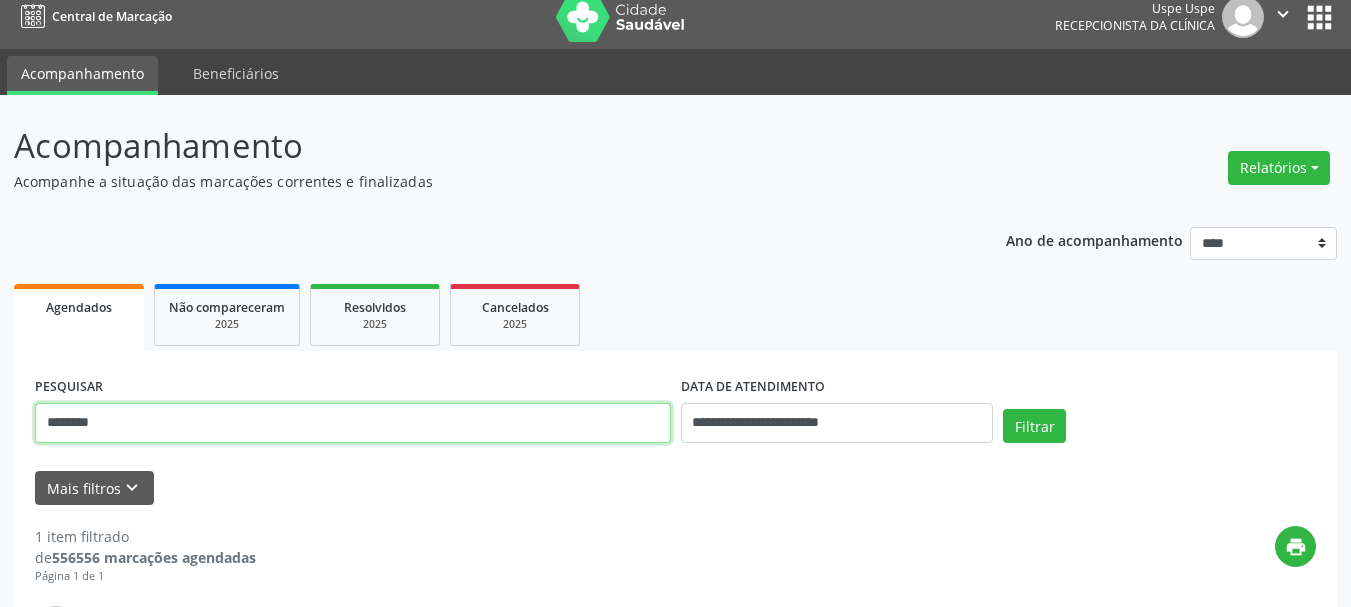 click on "*******" at bounding box center (353, 423) 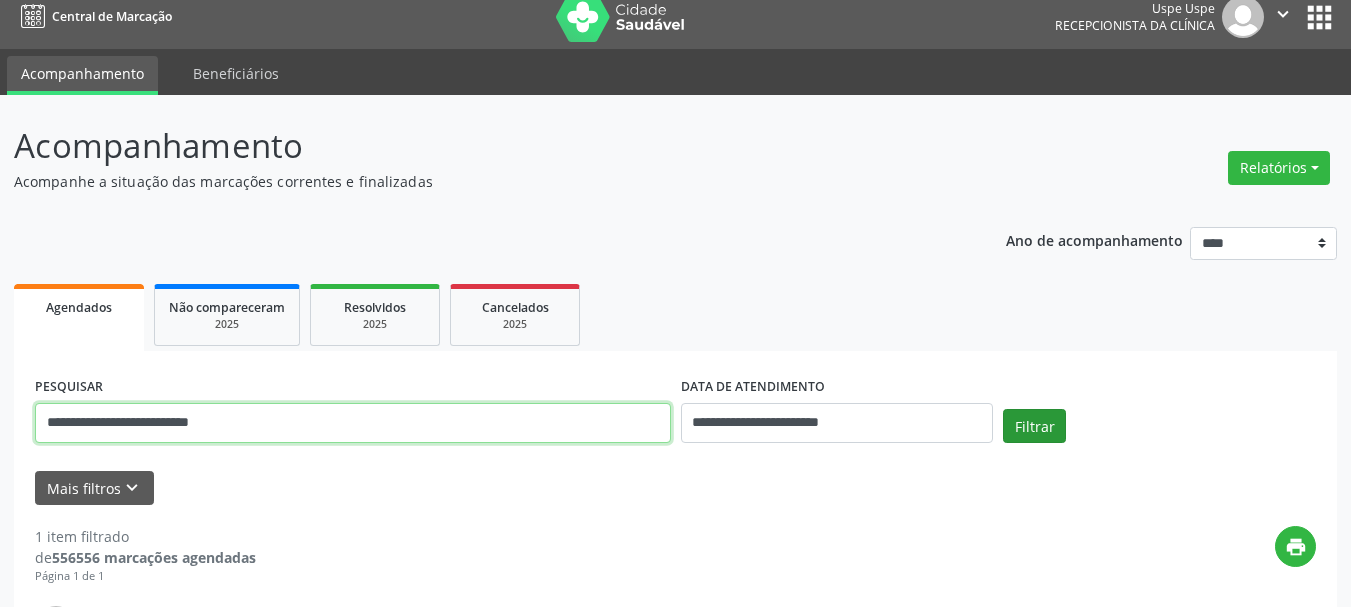 type on "**********" 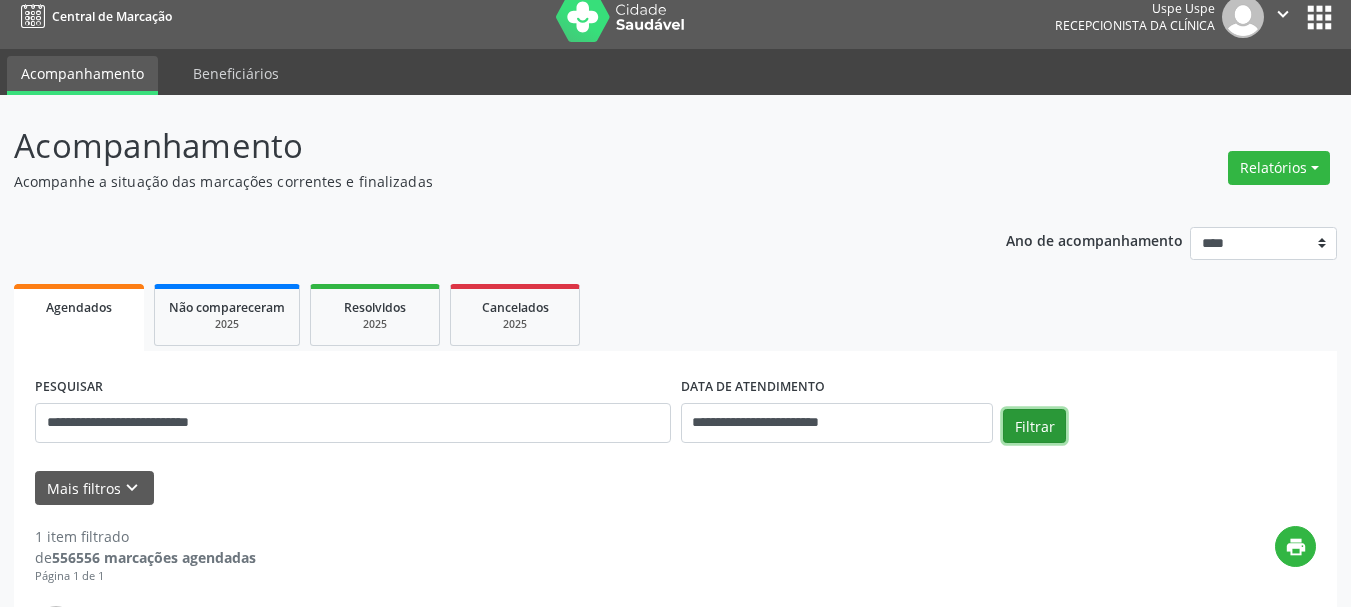 click on "Filtrar" at bounding box center [1034, 426] 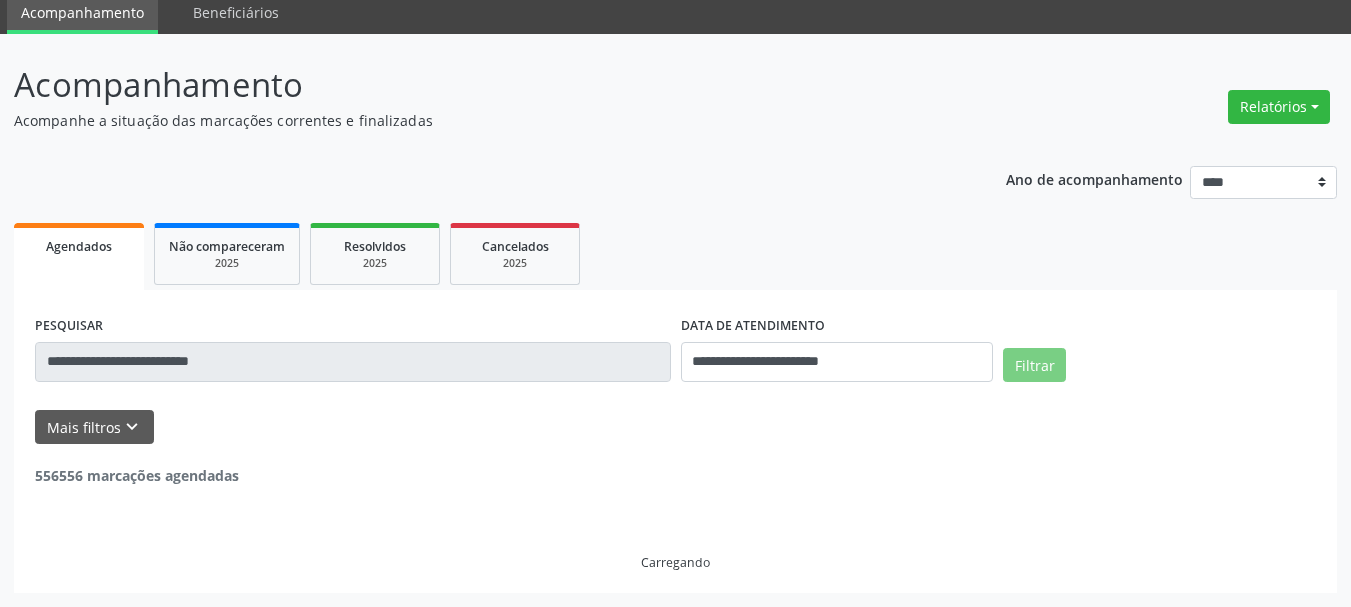 scroll, scrollTop: 11, scrollLeft: 0, axis: vertical 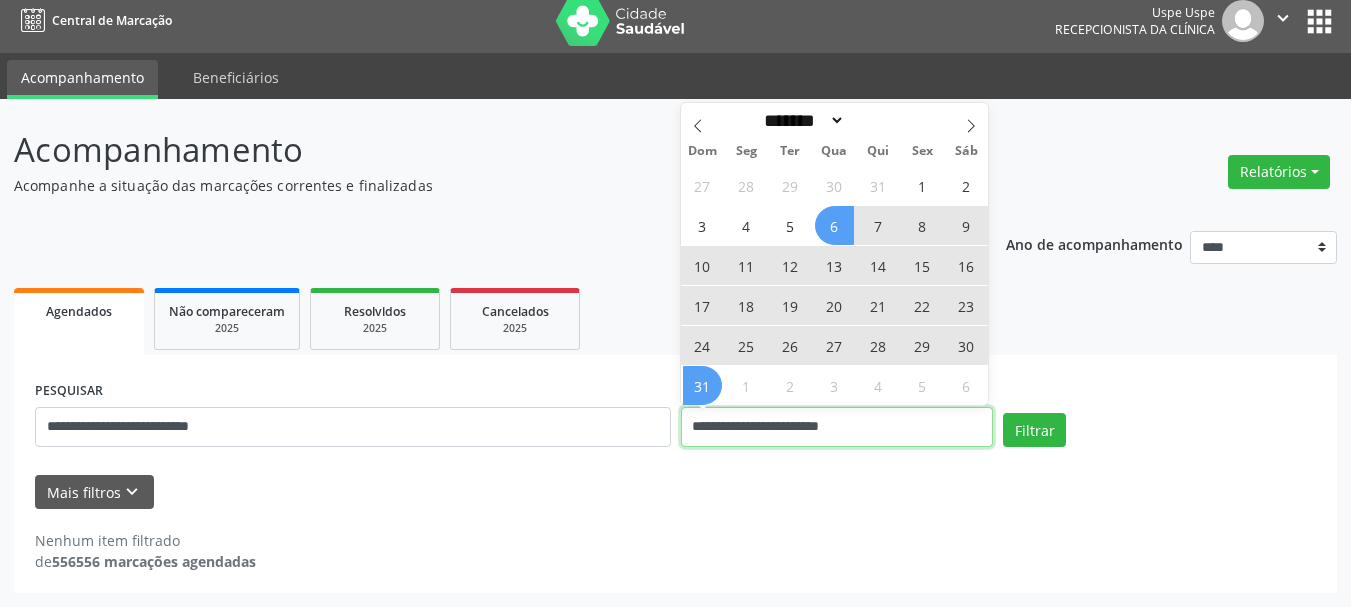 click on "**********" at bounding box center (837, 427) 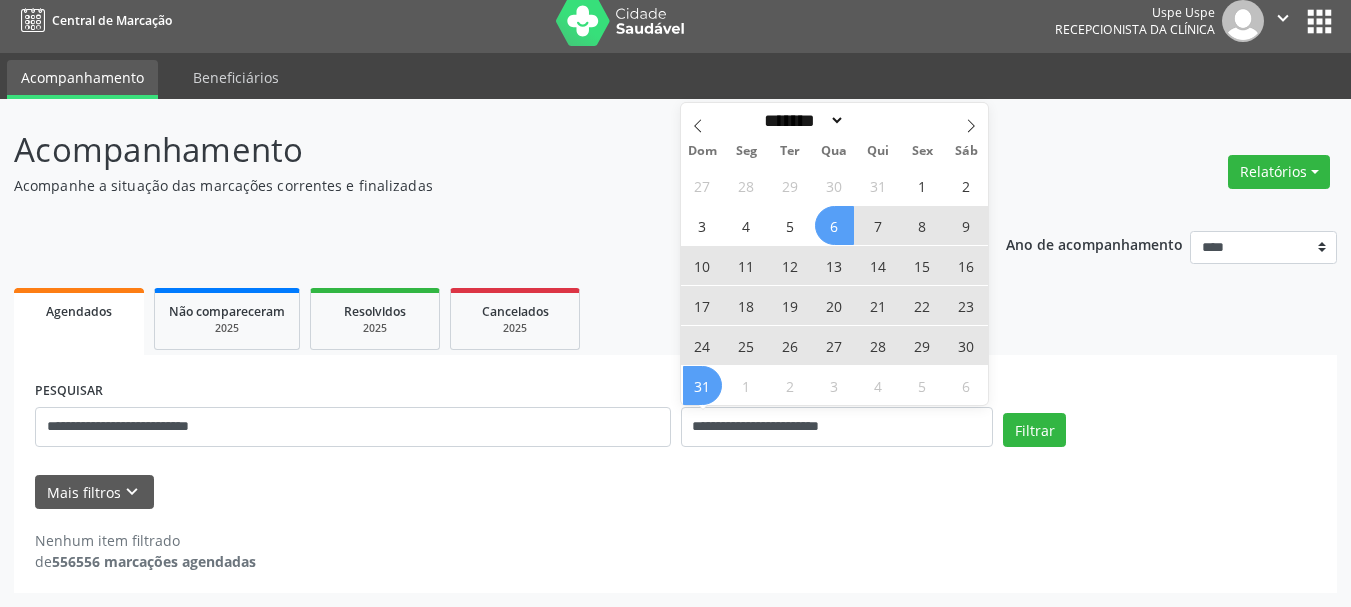click on "6" at bounding box center [834, 225] 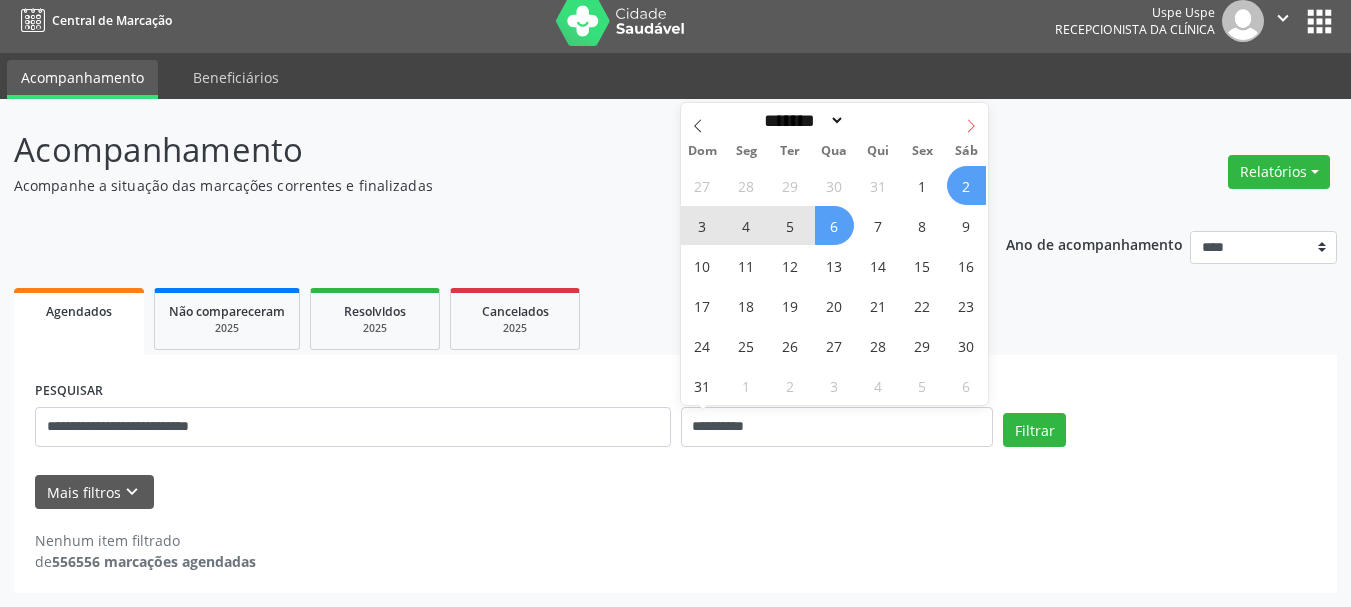click 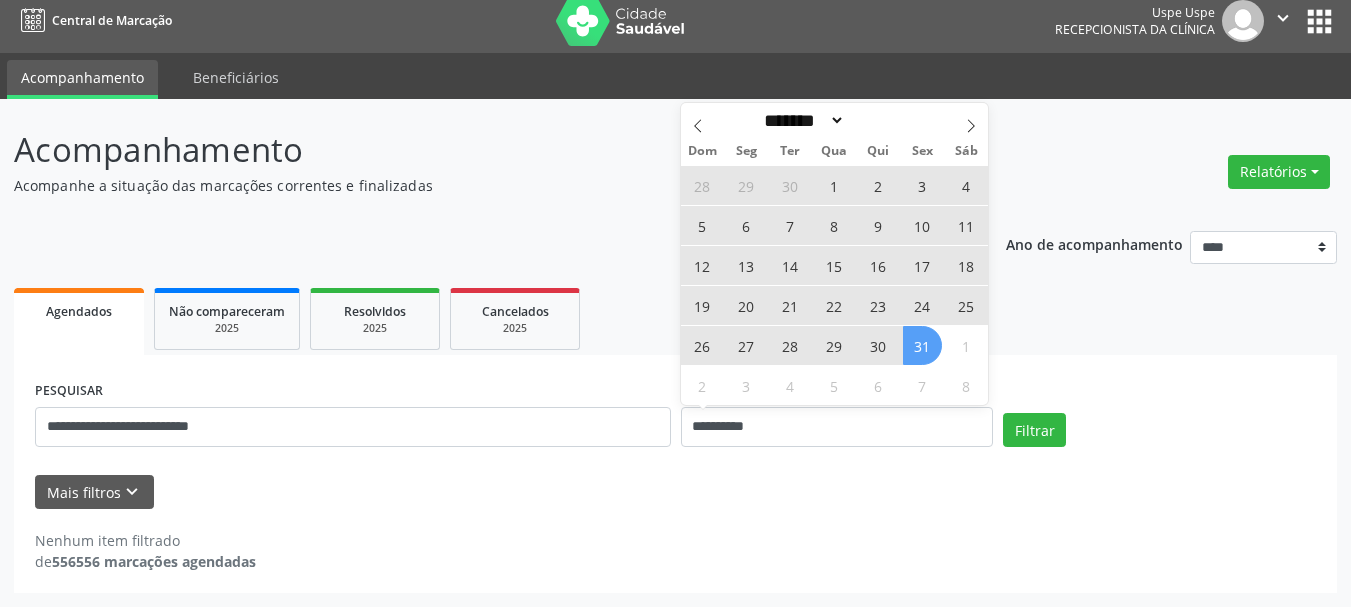 drag, startPoint x: 925, startPoint y: 345, endPoint x: 950, endPoint y: 355, distance: 26.925823 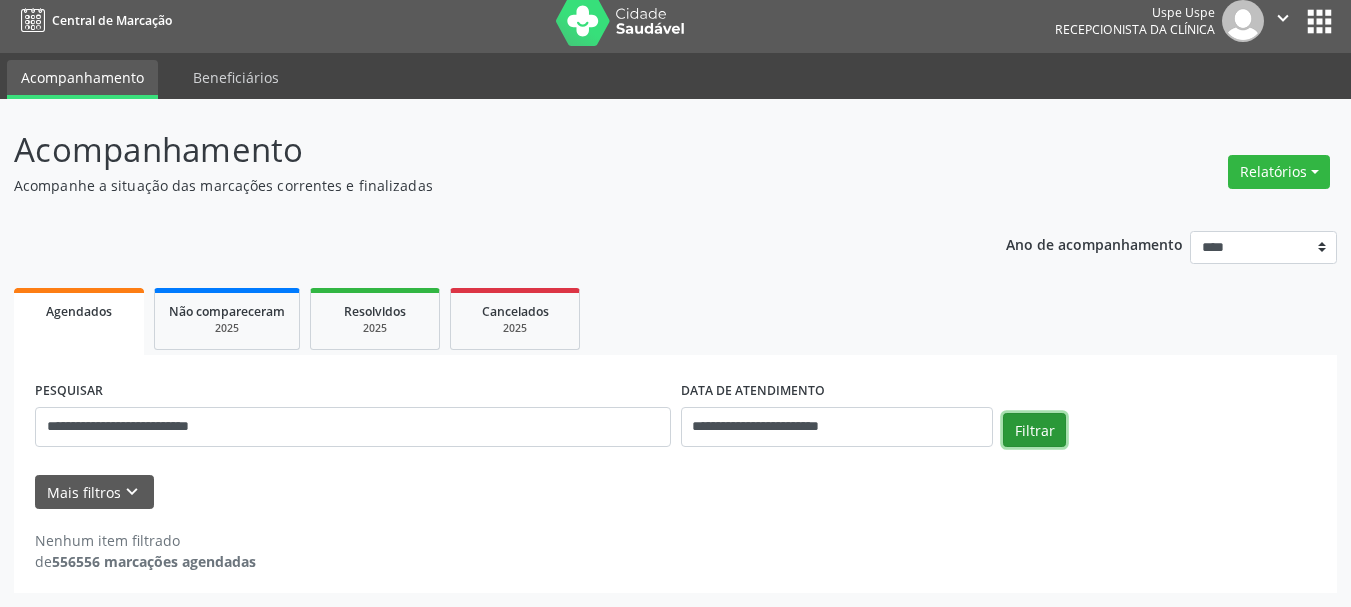 click on "Filtrar" at bounding box center [1034, 430] 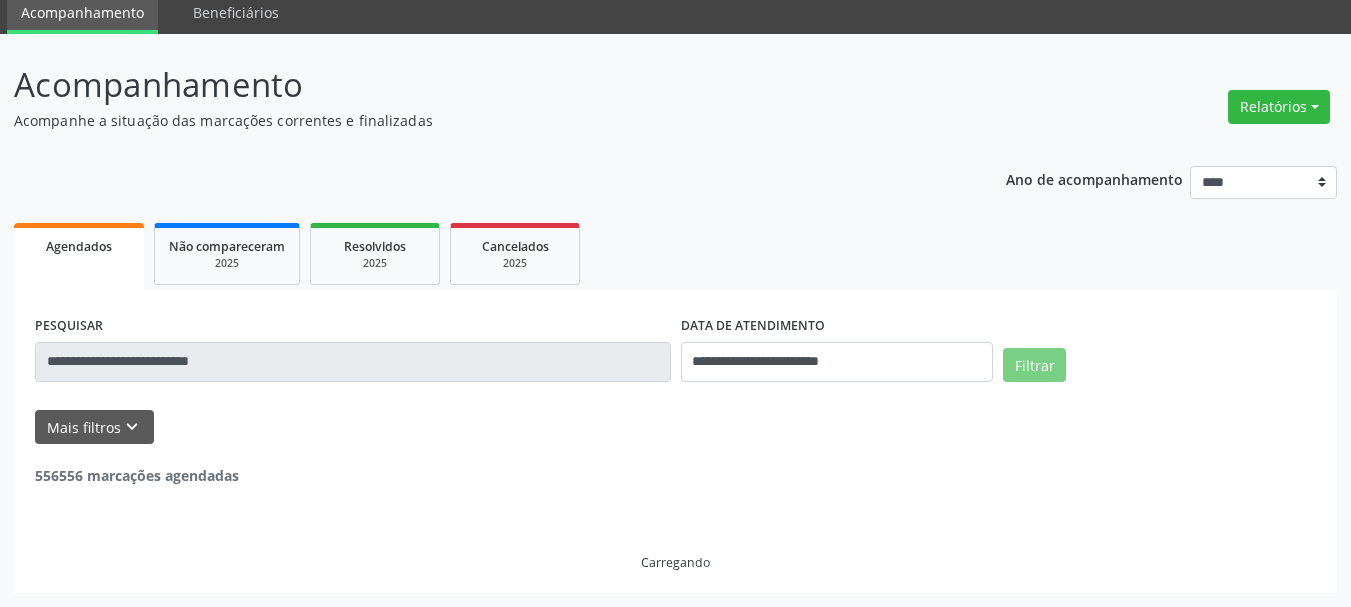 scroll, scrollTop: 11, scrollLeft: 0, axis: vertical 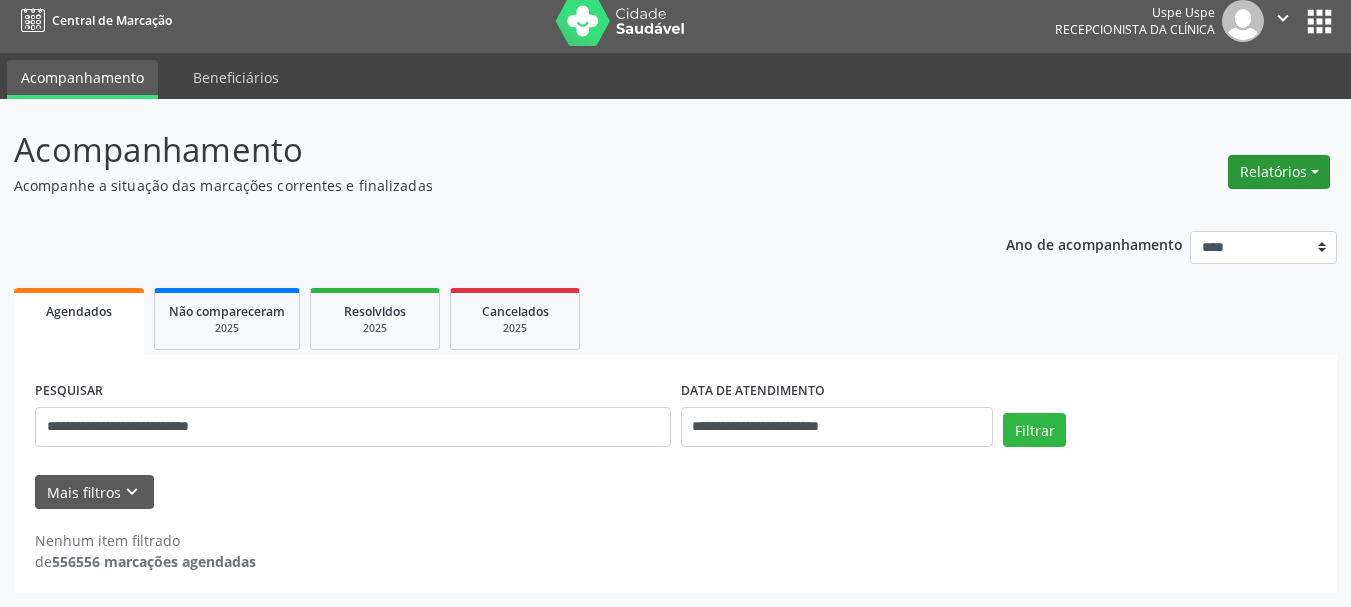 click on "Relatórios" at bounding box center (1279, 172) 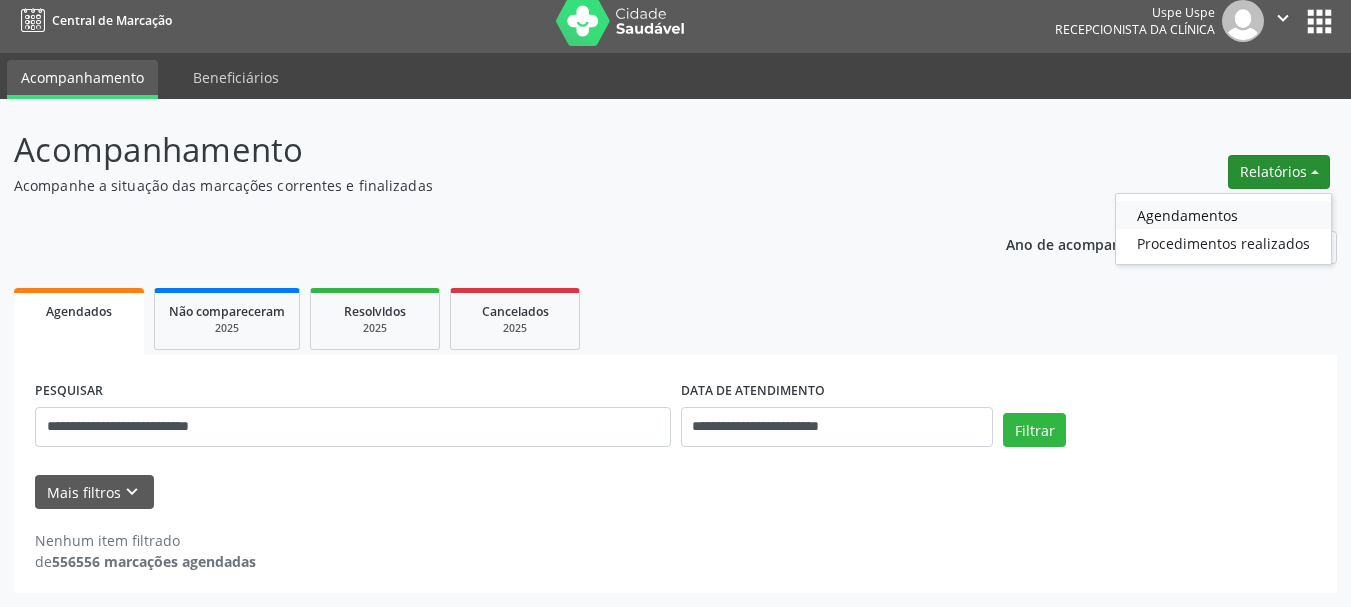 click on "Agendamentos" at bounding box center (1223, 215) 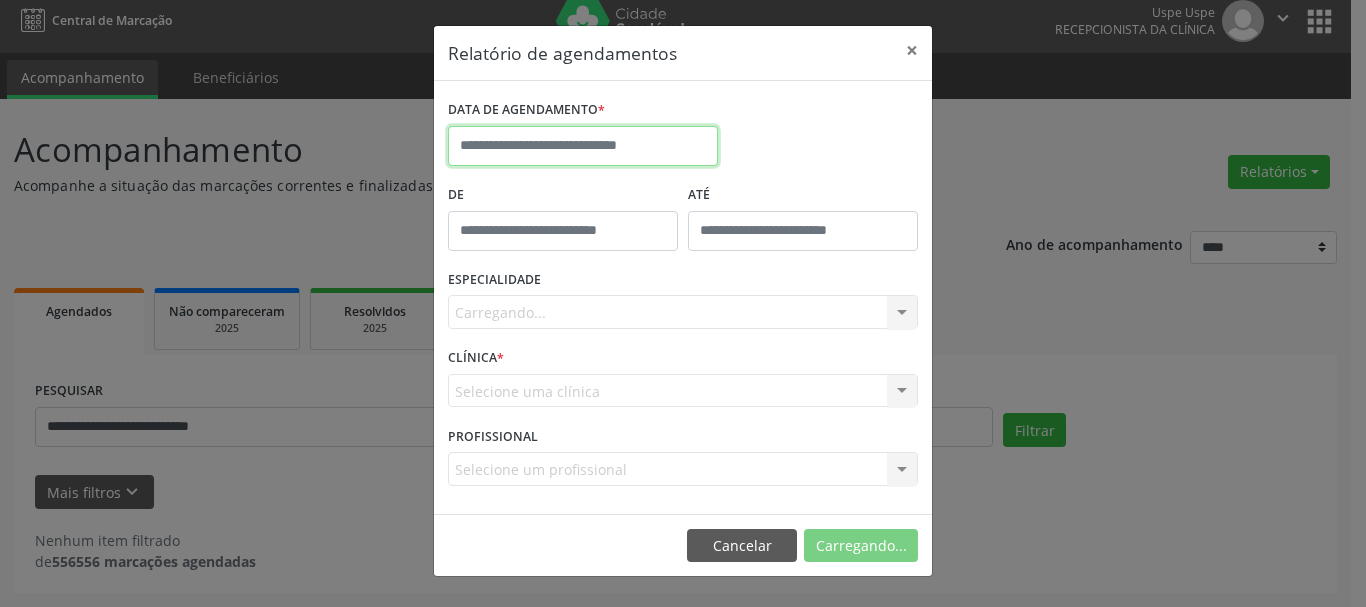 click at bounding box center [583, 146] 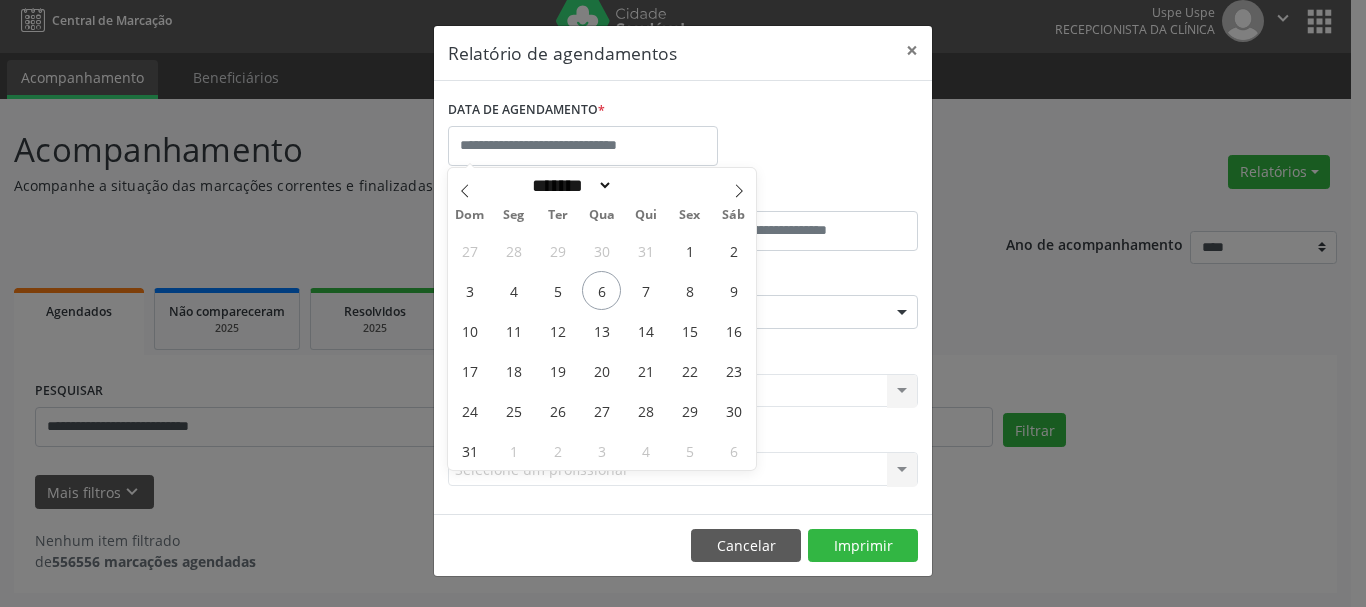 click on "Relatório de agendamentos ×
DATA DE AGENDAMENTO
*
De
ATÉ
ESPECIALIDADE
Seleciona uma especialidade
Todas as especialidades   Alergologia   Angiologia   Arritmologia   Cardiologia   Cirurgia Abdominal   Cirurgia Bariatrica   Cirurgia Cabeça e Pescoço   Cirurgia Cardiaca   Cirurgia Geral   Cirurgia Ginecologica   Cirurgia Mastologia Oncologica   Cirurgia Pediatrica   Cirurgia Plastica   Cirurgia Toracica   Cirurgia geral oncológica   Cirurgia geral oncológica   Cirurgião Dermatológico   Clinica Geral   Clinica Medica   Consulta de Enfermagem - Hiperdia   Consulta de Enfermagem - Preventivo   Consulta de Enfermagem - Pré-Natal   Consulta de Enfermagem - Puericultura   Dermatologia   Endocinologia   Endocrino Diabetes   Endocrinologia   Fisioterapia   Fisioterapia Cirurgica   Fonoaudiologia   Gastro/Hepato   Gastroenterologia   Gastropediatria   Geriatria   Ginecologia   Gnecologia" at bounding box center (683, 303) 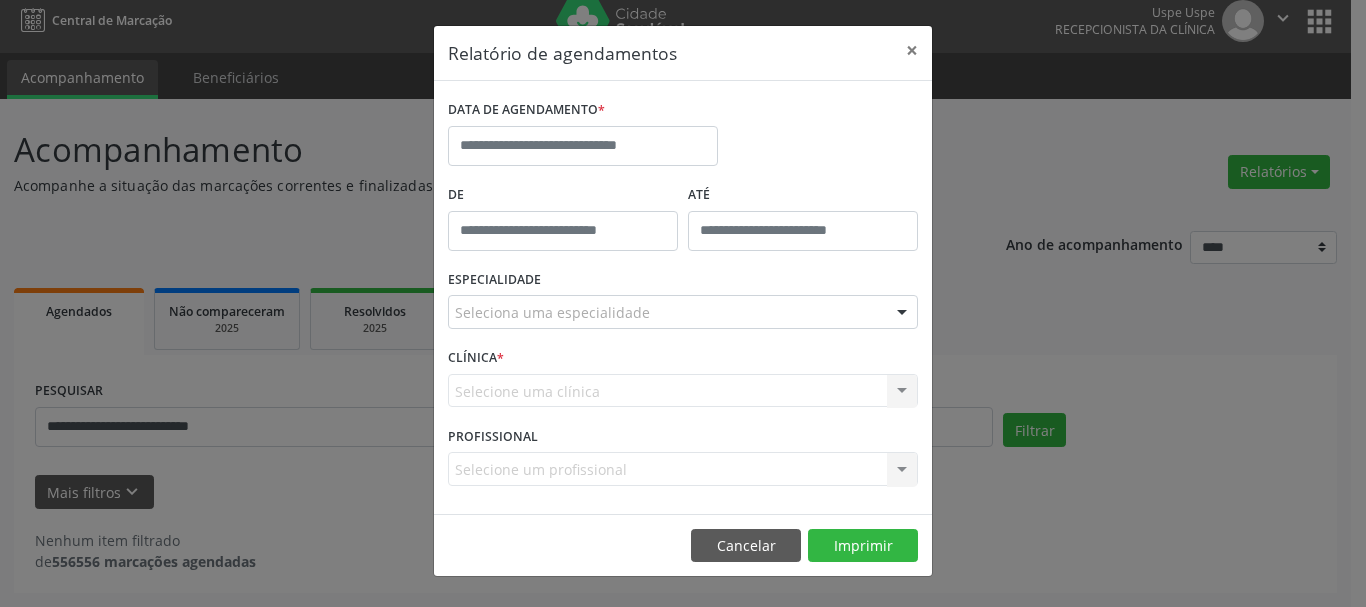 click on "Relatório de agendamentos ×
DATA DE AGENDAMENTO
*
De
ATÉ
ESPECIALIDADE
Seleciona uma especialidade
Todas as especialidades   Alergologia   Angiologia   Arritmologia   Cardiologia   Cirurgia Abdominal   Cirurgia Bariatrica   Cirurgia Cabeça e Pescoço   Cirurgia Cardiaca   Cirurgia Geral   Cirurgia Ginecologica   Cirurgia Mastologia Oncologica   Cirurgia Pediatrica   Cirurgia Plastica   Cirurgia Toracica   Cirurgia geral oncológica   Cirurgia geral oncológica   Cirurgião Dermatológico   Clinica Geral   Clinica Medica   Consulta de Enfermagem - Hiperdia   Consulta de Enfermagem - Preventivo   Consulta de Enfermagem - Pré-Natal   Consulta de Enfermagem - Puericultura   Dermatologia   Endocinologia   Endocrino Diabetes   Endocrinologia   Fisioterapia   Fisioterapia Cirurgica   Fonoaudiologia   Gastro/Hepato   Gastroenterologia   Gastropediatria   Geriatria   Ginecologia   Gnecologia" at bounding box center (683, 303) 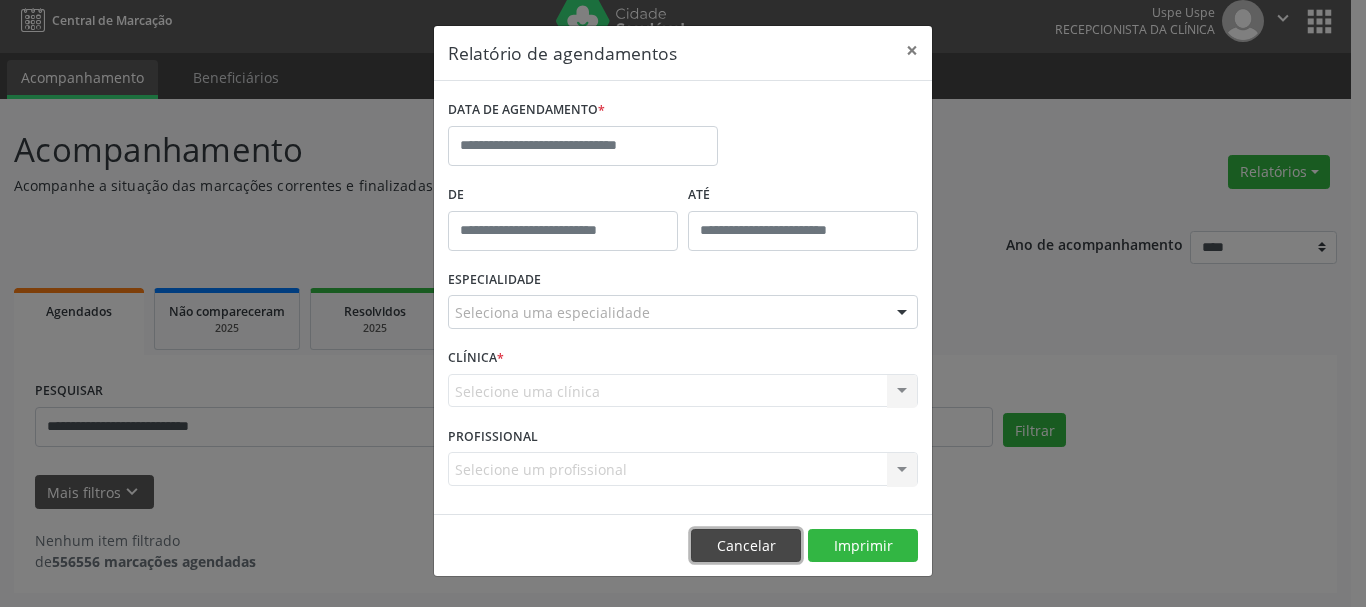 drag, startPoint x: 748, startPoint y: 545, endPoint x: 576, endPoint y: 551, distance: 172.10461 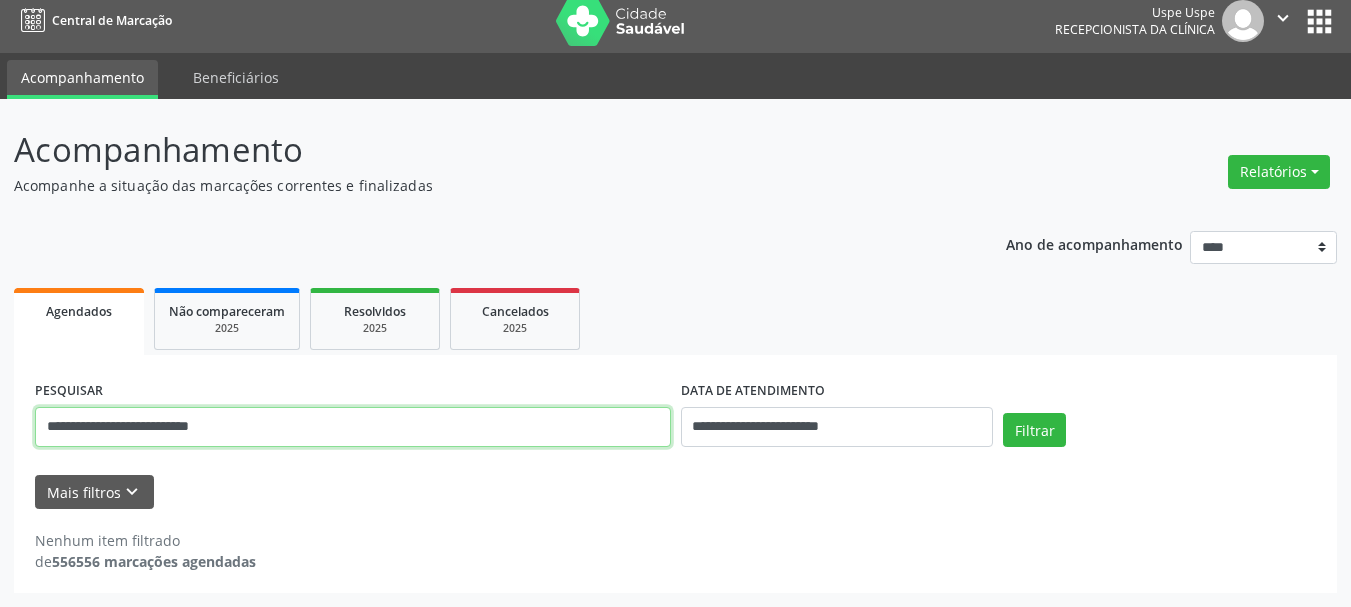 drag, startPoint x: 178, startPoint y: 426, endPoint x: 315, endPoint y: 435, distance: 137.2953 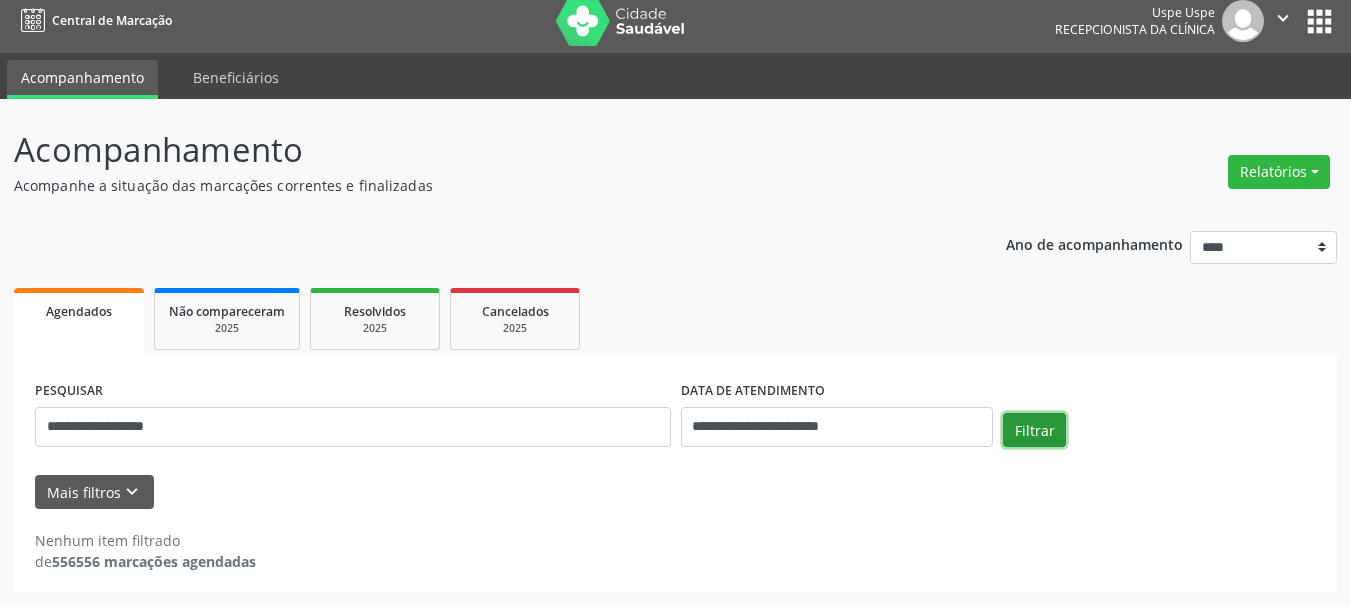 click on "Filtrar" at bounding box center [1034, 430] 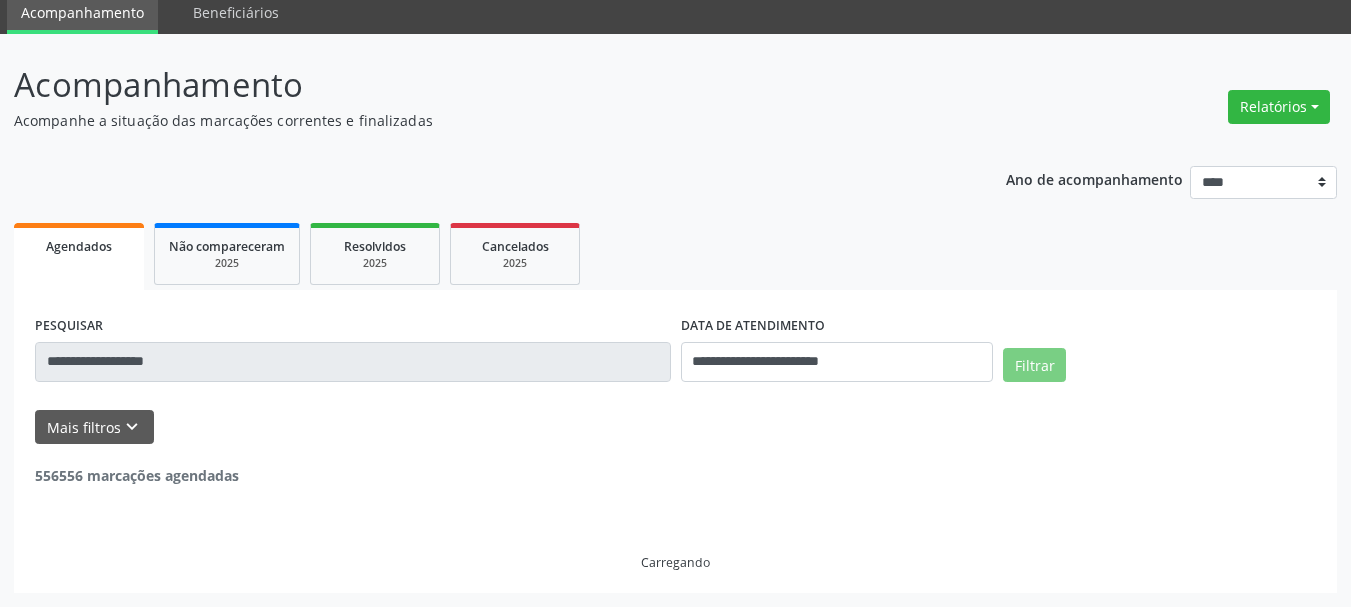scroll, scrollTop: 11, scrollLeft: 0, axis: vertical 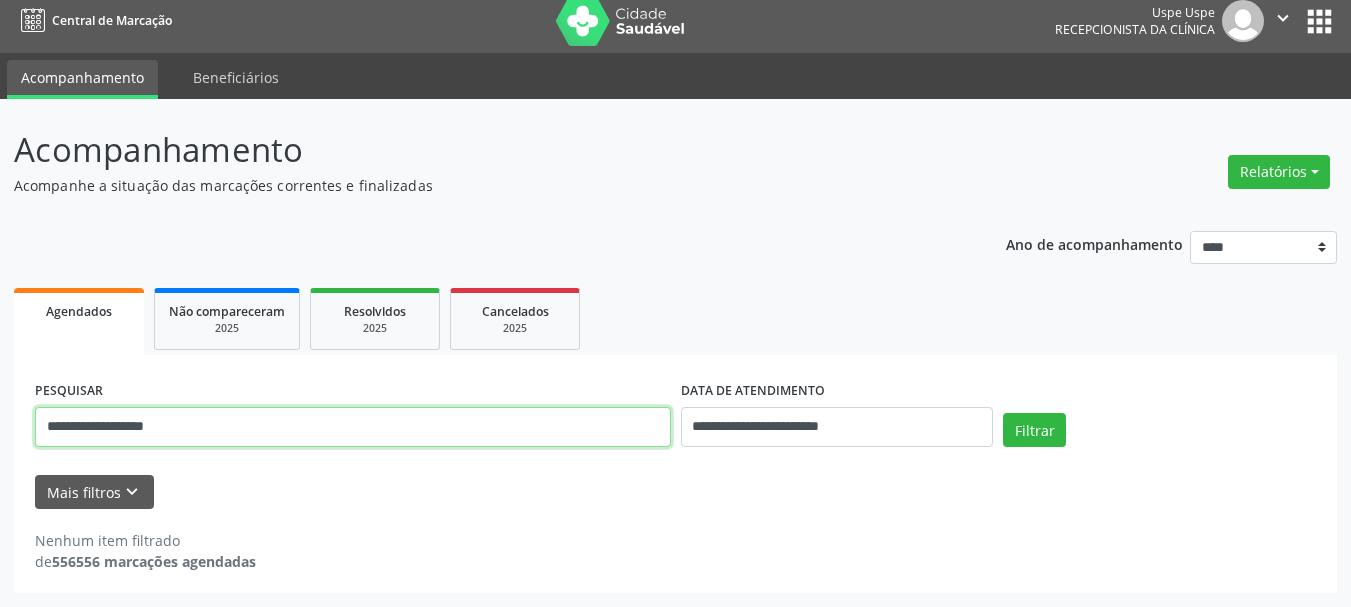 click on "**********" at bounding box center (353, 427) 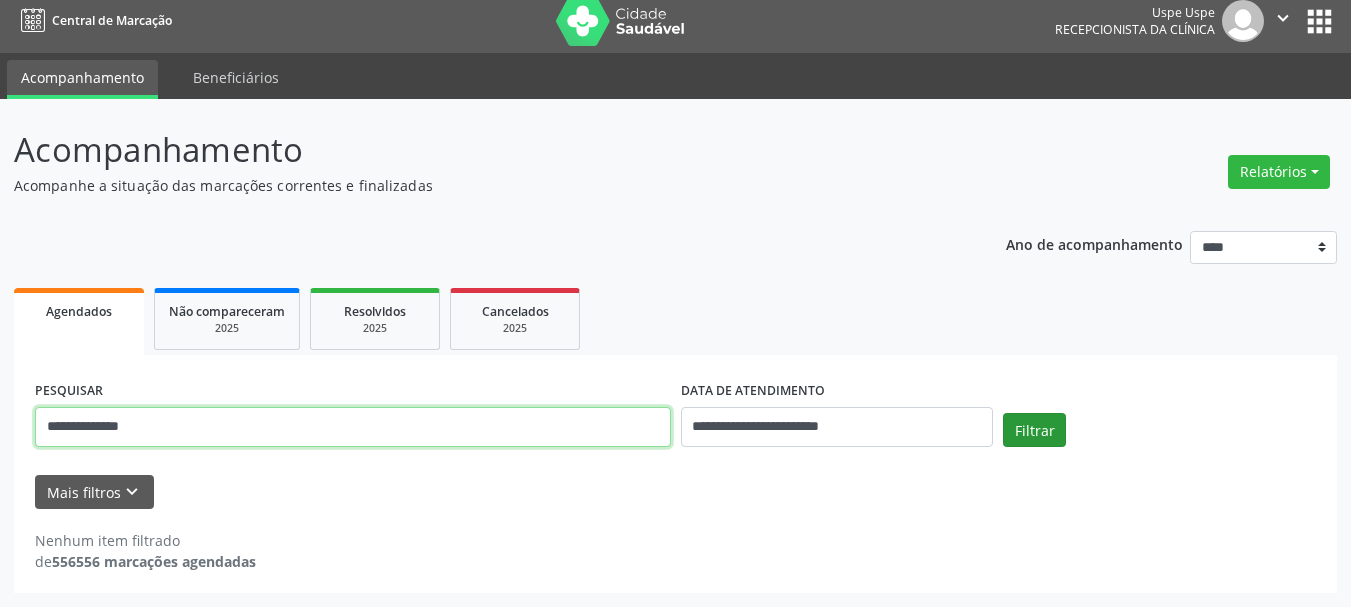 type on "**********" 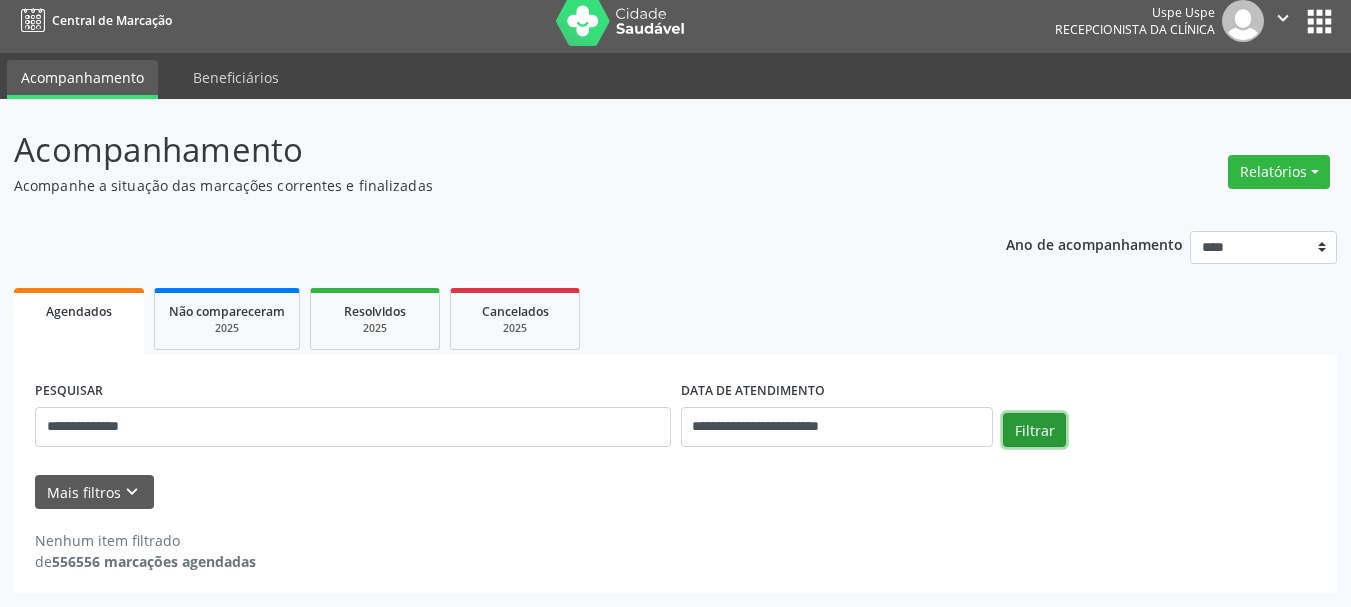 click on "Filtrar" at bounding box center (1034, 430) 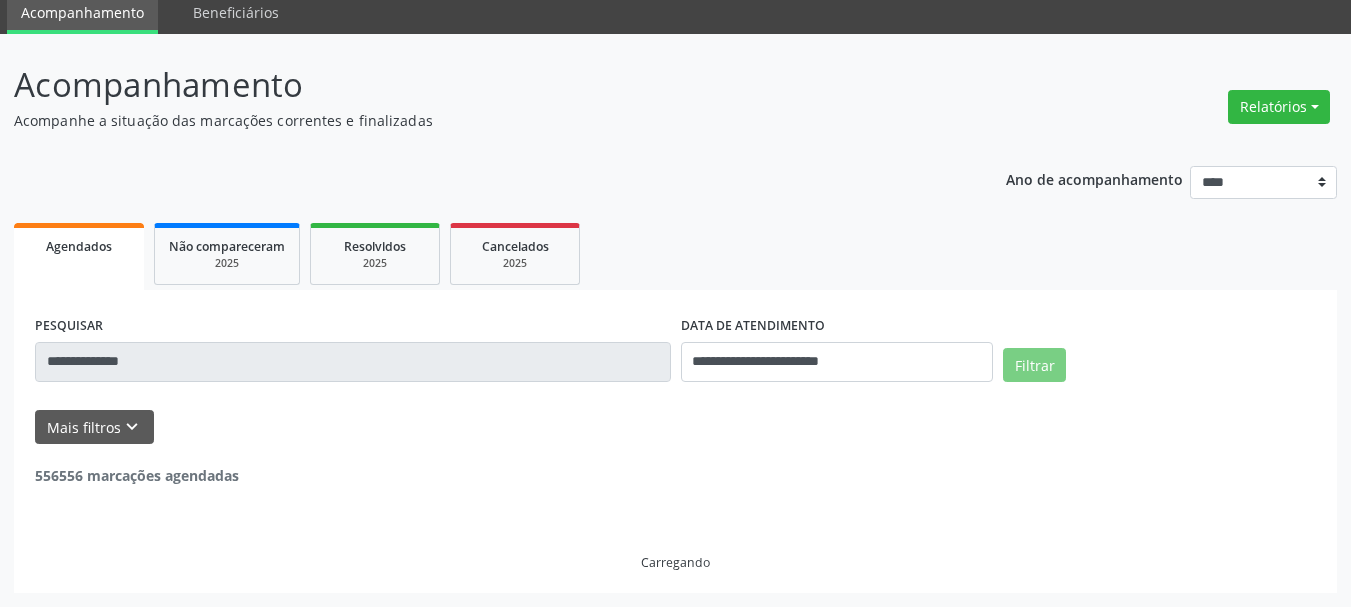 scroll, scrollTop: 11, scrollLeft: 0, axis: vertical 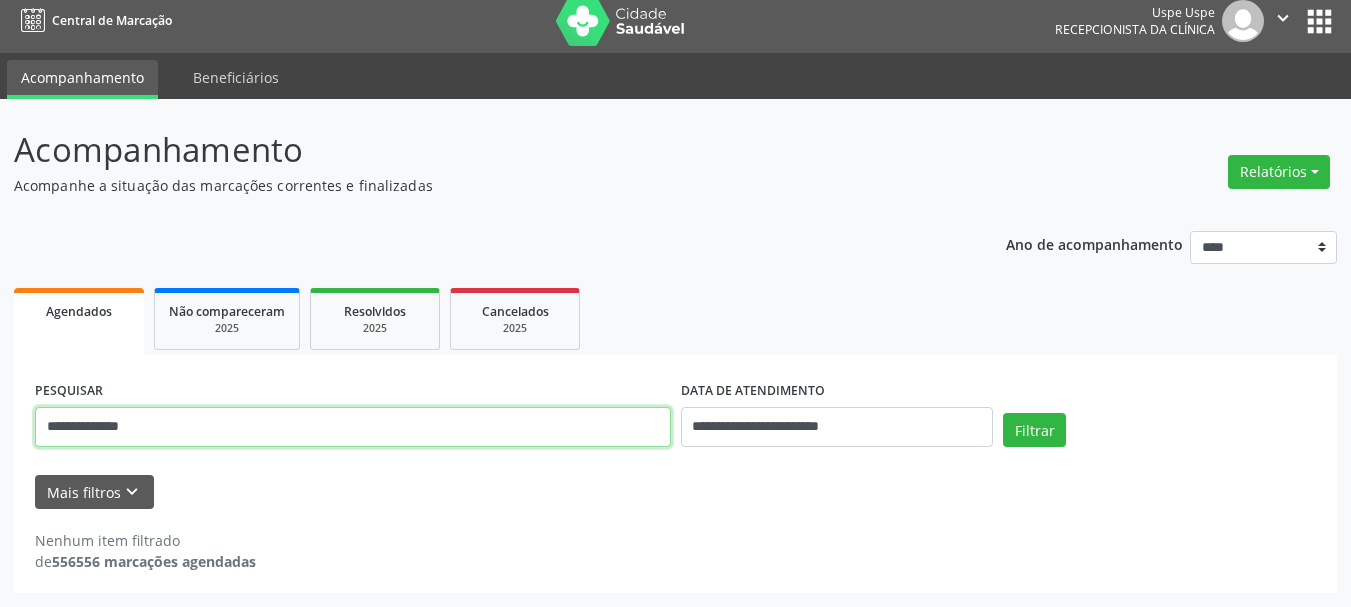 drag, startPoint x: 171, startPoint y: 444, endPoint x: 176, endPoint y: 432, distance: 13 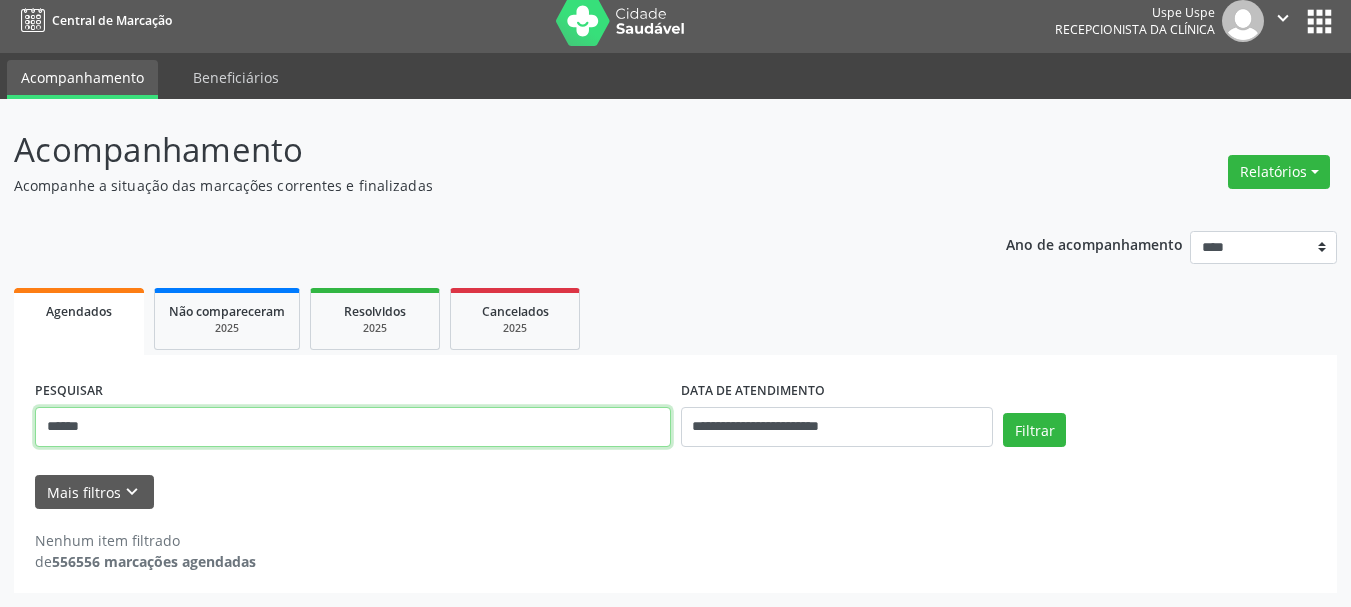 click on "Filtrar" at bounding box center [1034, 430] 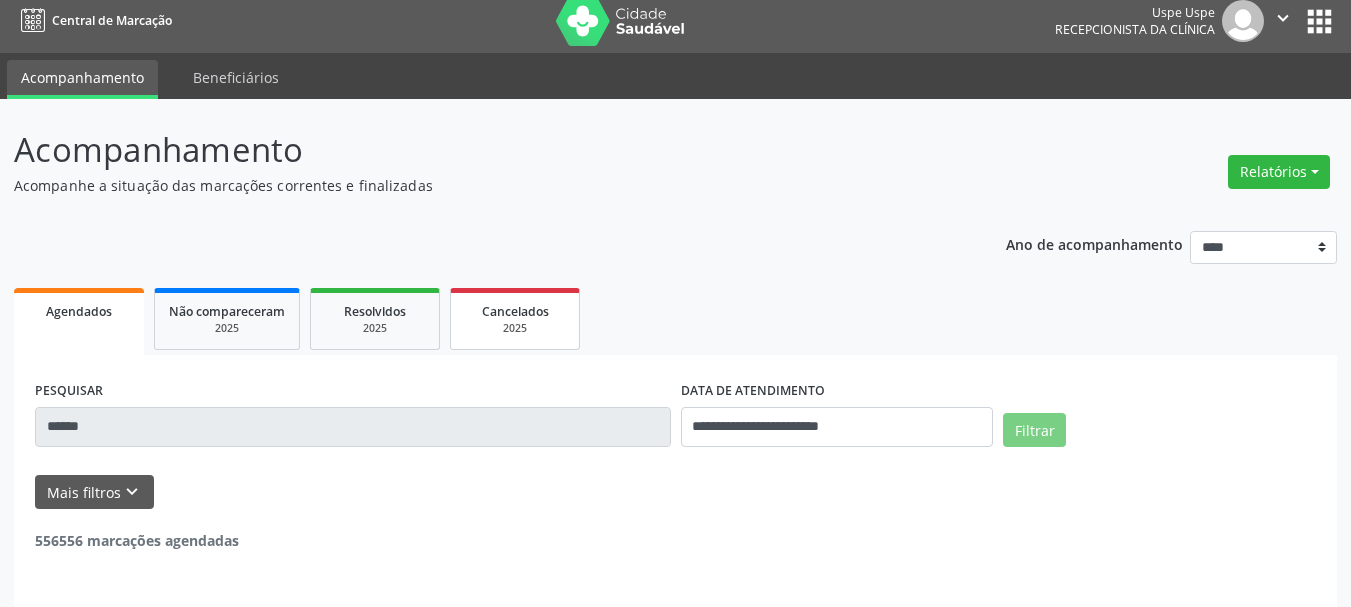 scroll, scrollTop: 11, scrollLeft: 0, axis: vertical 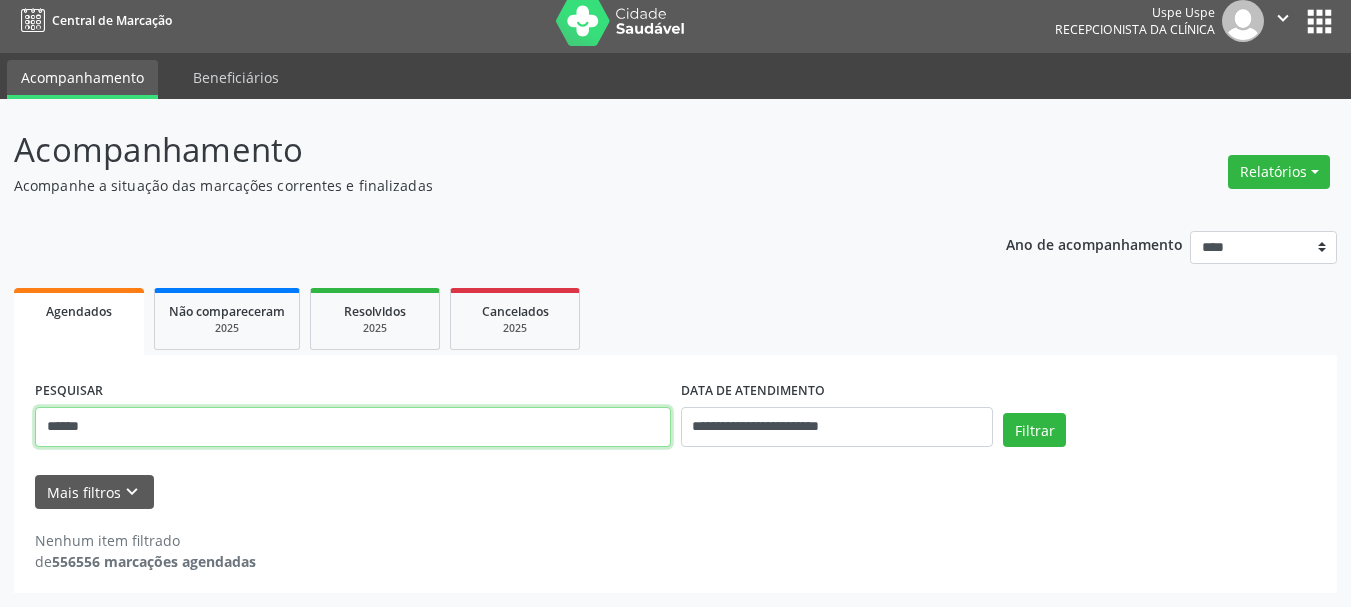 click on "******" at bounding box center [353, 427] 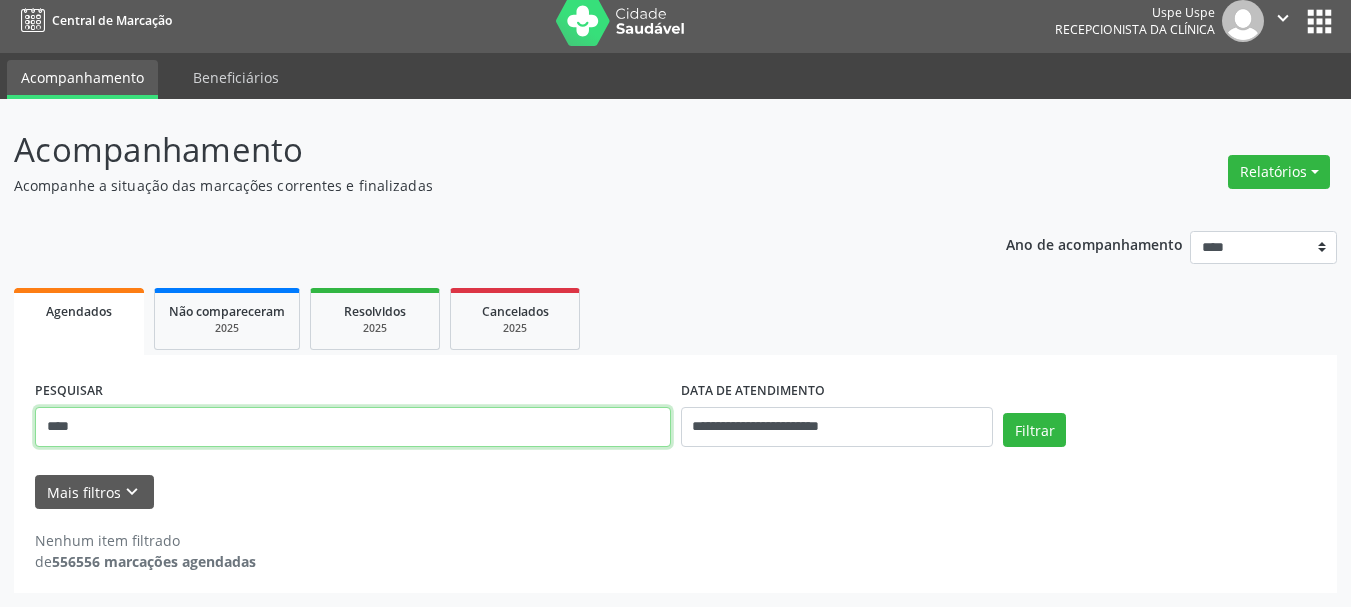 click on "Filtrar" at bounding box center (1034, 430) 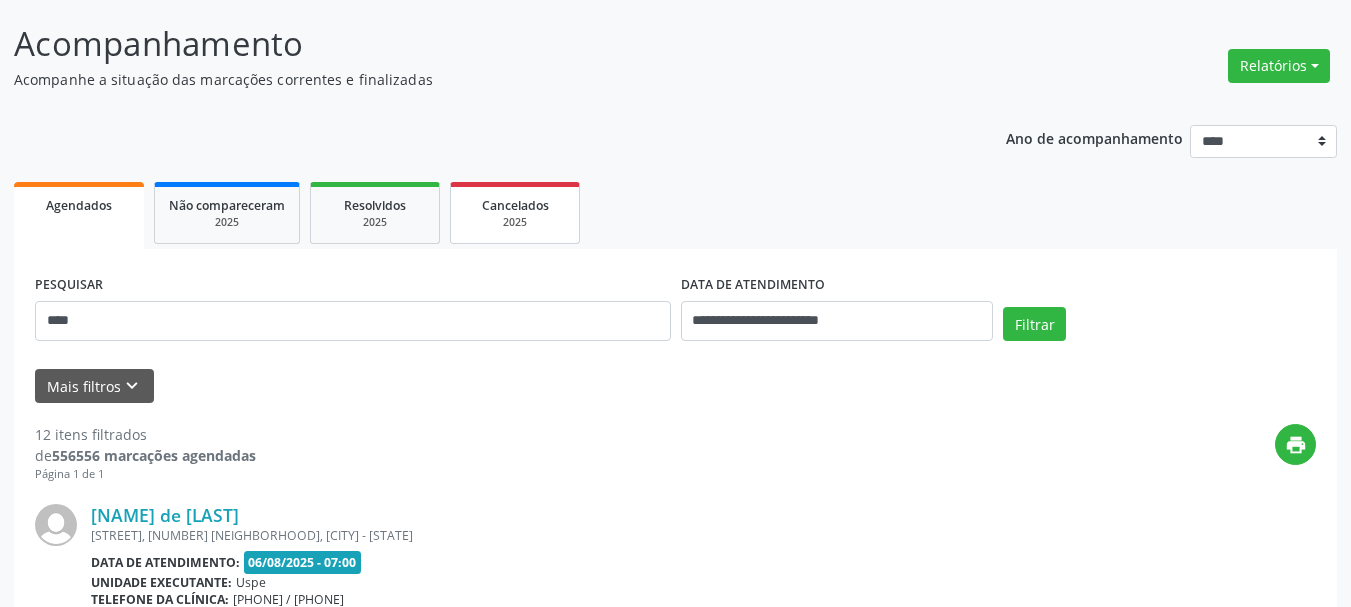 scroll, scrollTop: 0, scrollLeft: 0, axis: both 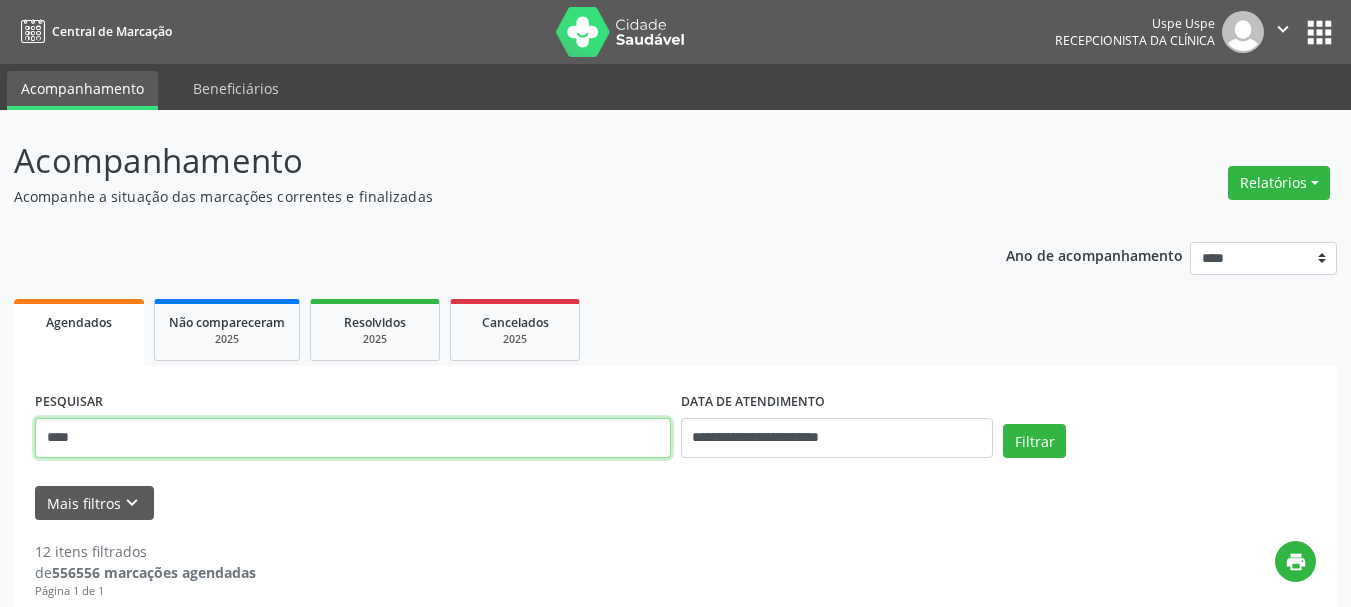 click on "****" at bounding box center [353, 438] 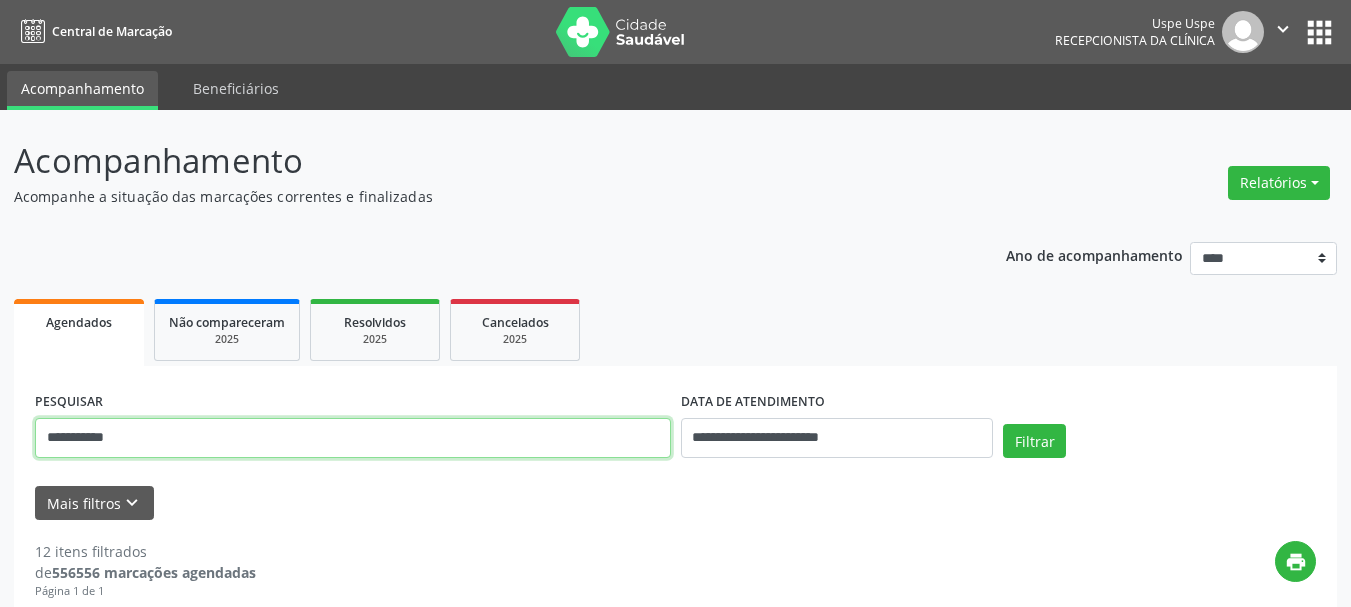 type on "**********" 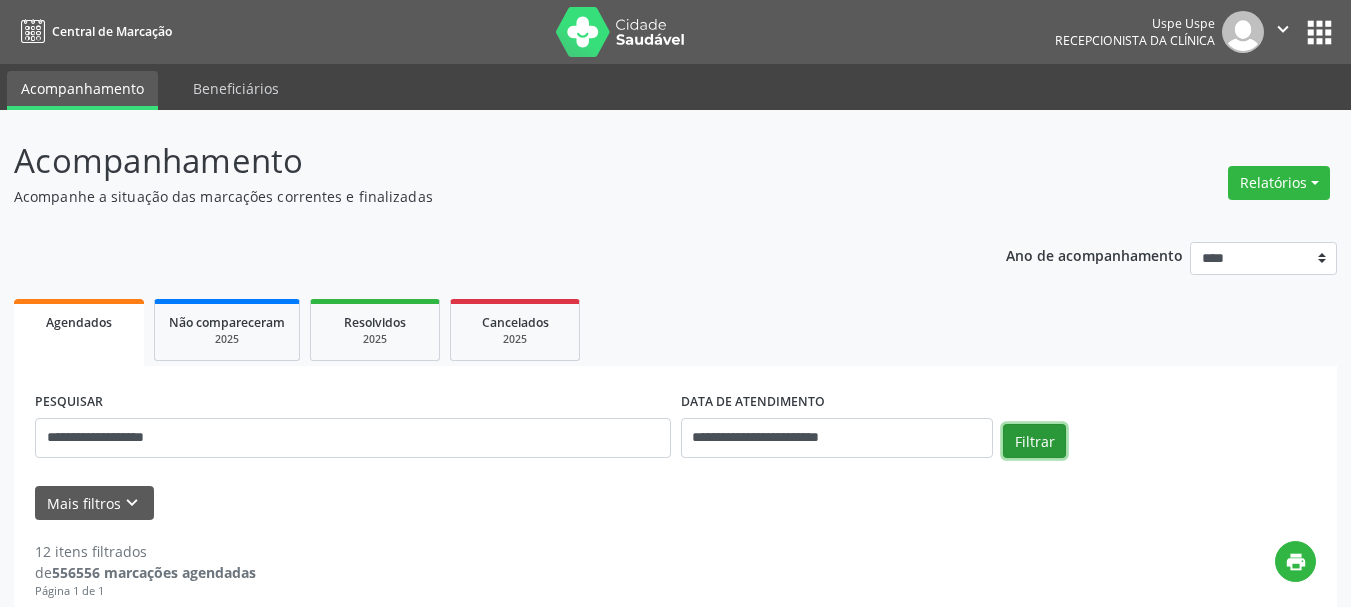 click on "Filtrar" at bounding box center (1034, 441) 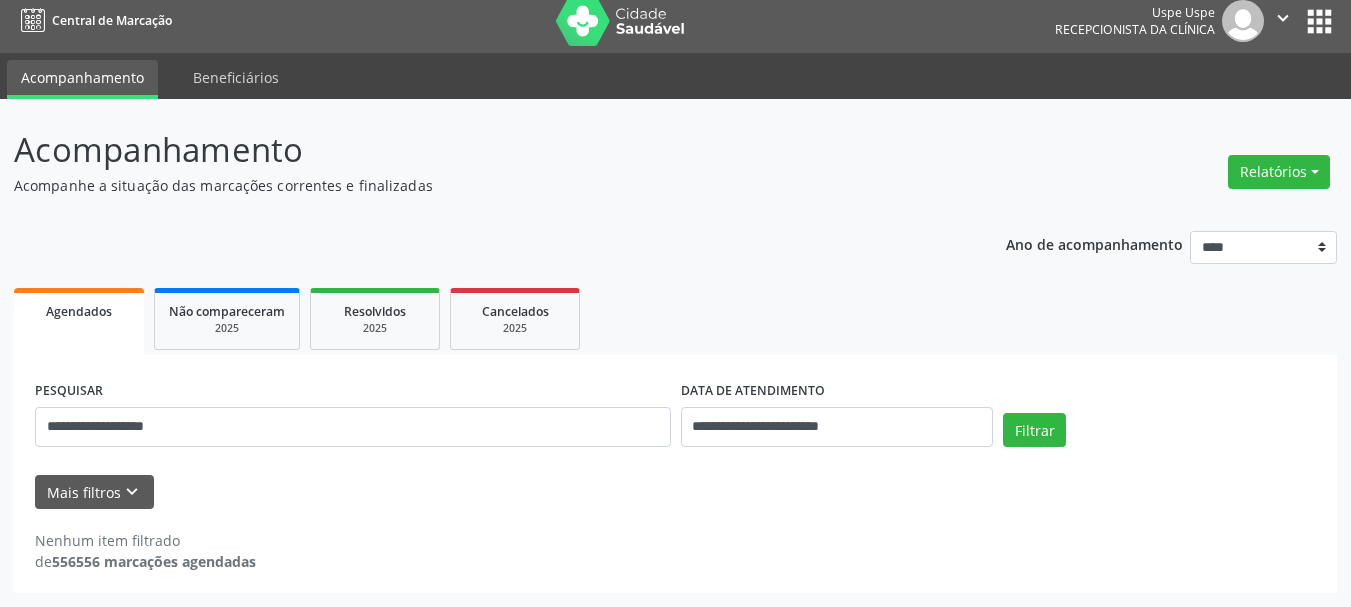 scroll, scrollTop: 11, scrollLeft: 0, axis: vertical 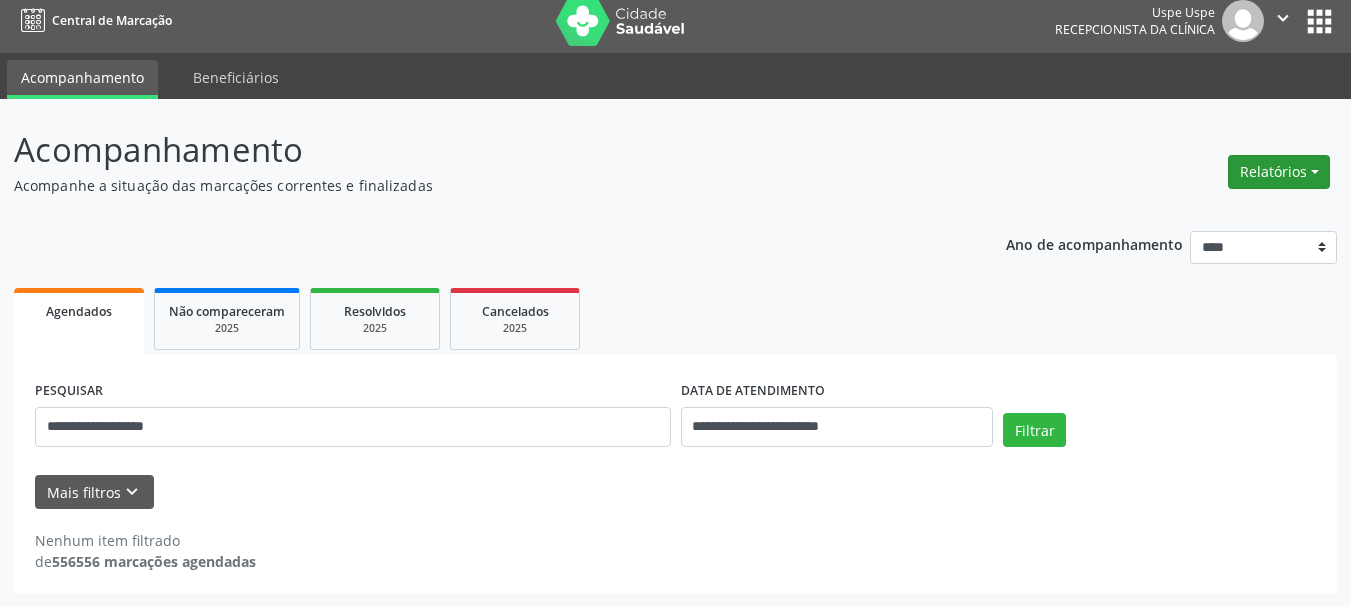 click on "Relatórios" at bounding box center (1279, 172) 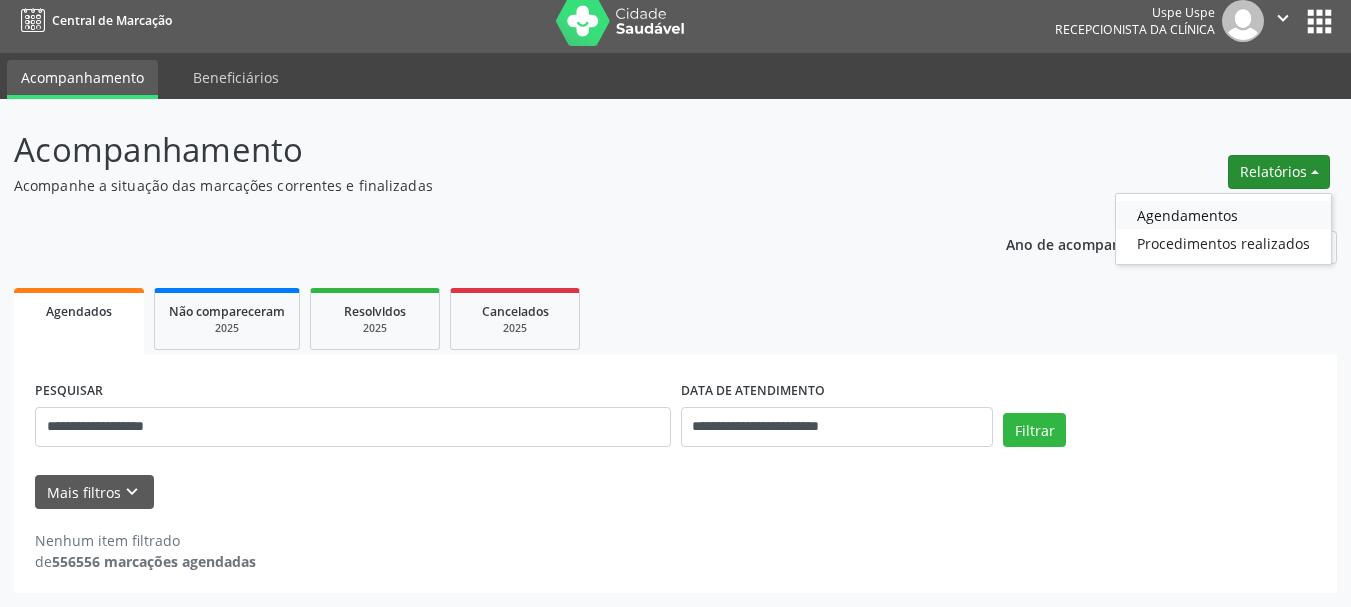click on "Agendamentos" at bounding box center (1223, 215) 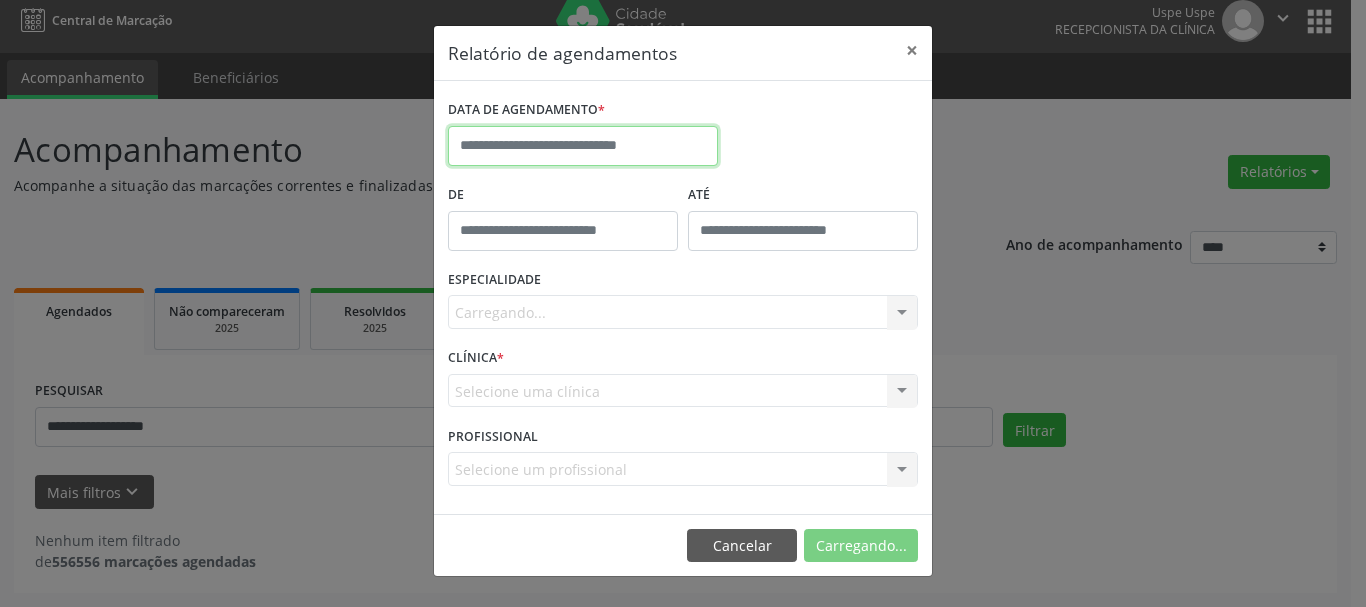 drag, startPoint x: 682, startPoint y: 148, endPoint x: 655, endPoint y: 195, distance: 54.20332 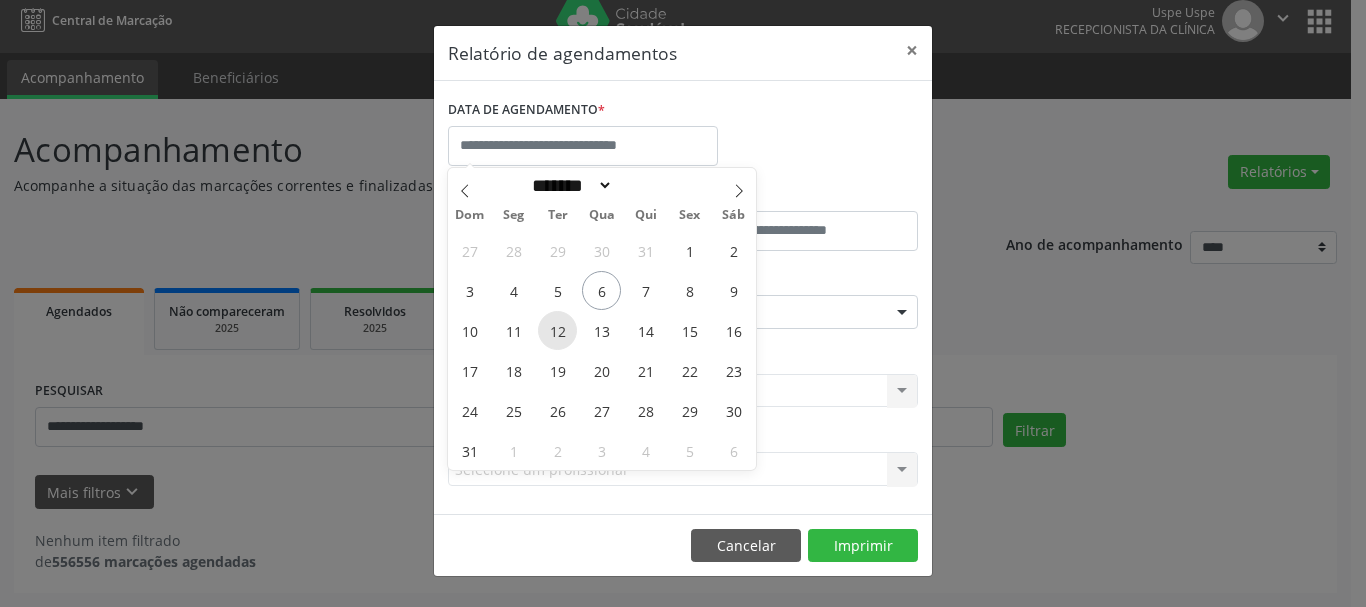 click on "12" at bounding box center (557, 330) 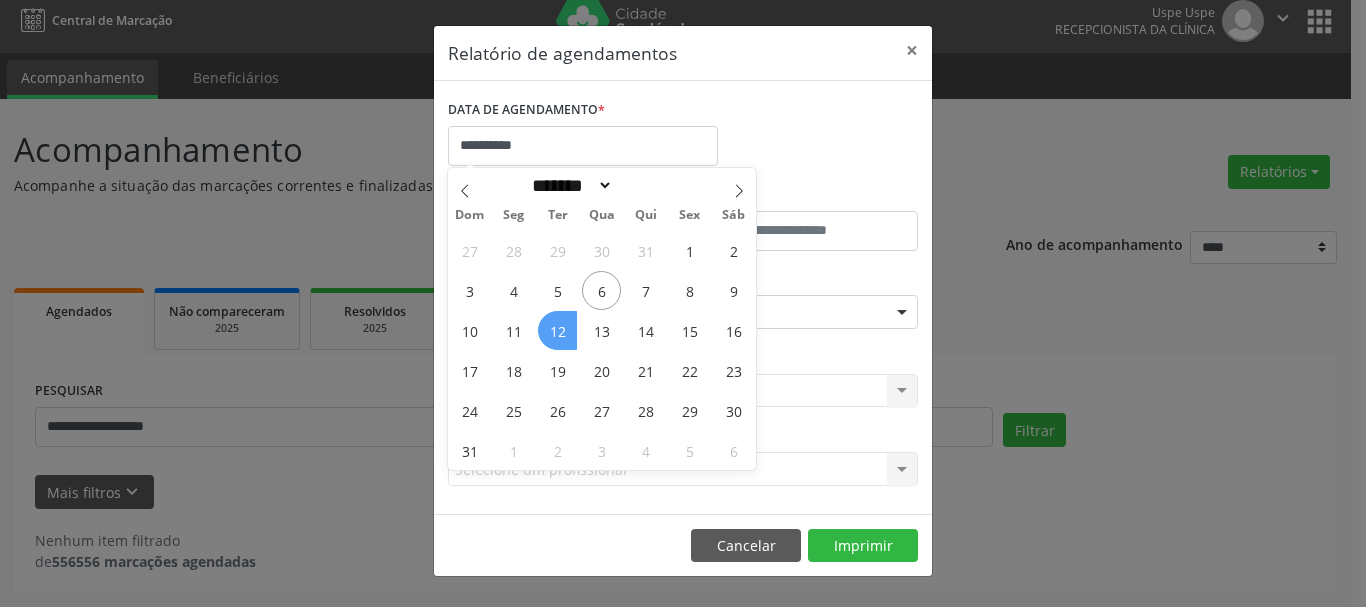 click on "12" at bounding box center (557, 330) 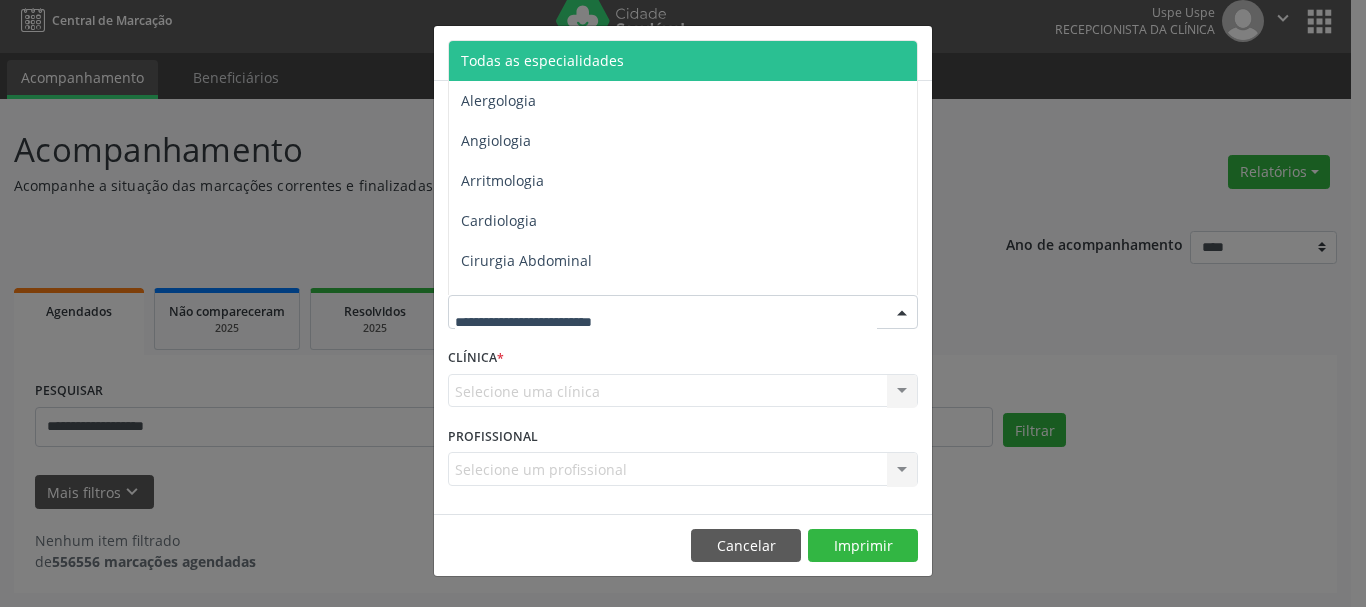 click on "Todas as especialidades" at bounding box center (542, 60) 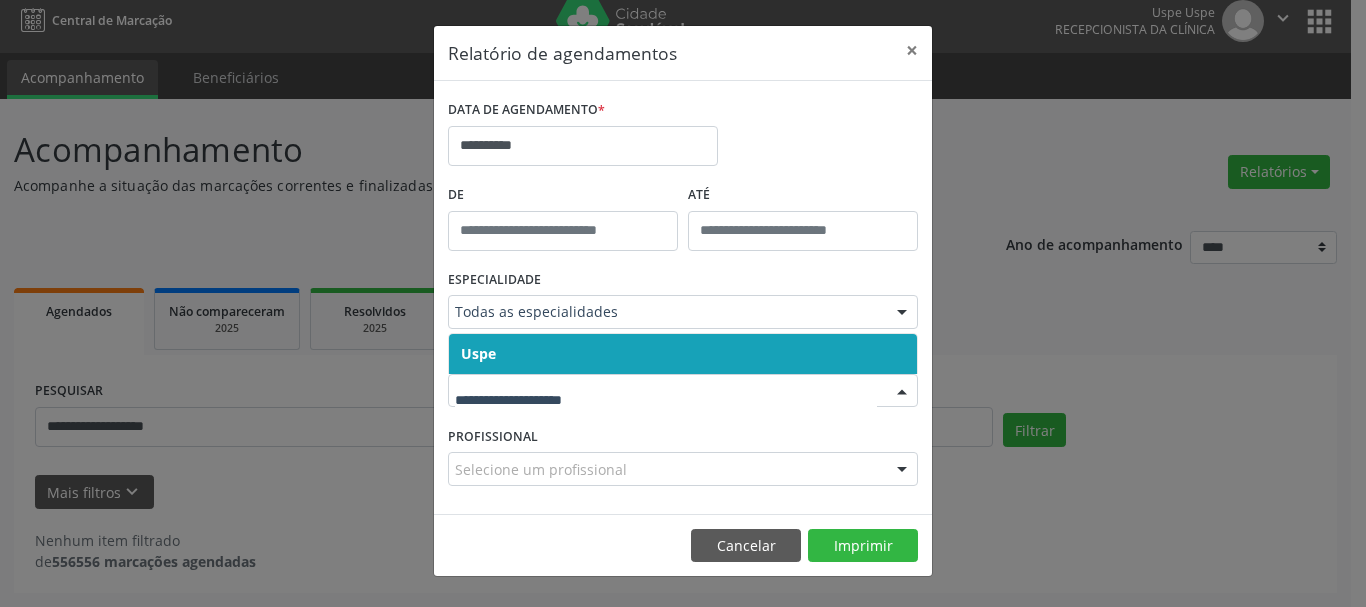click on "Uspe" at bounding box center (683, 354) 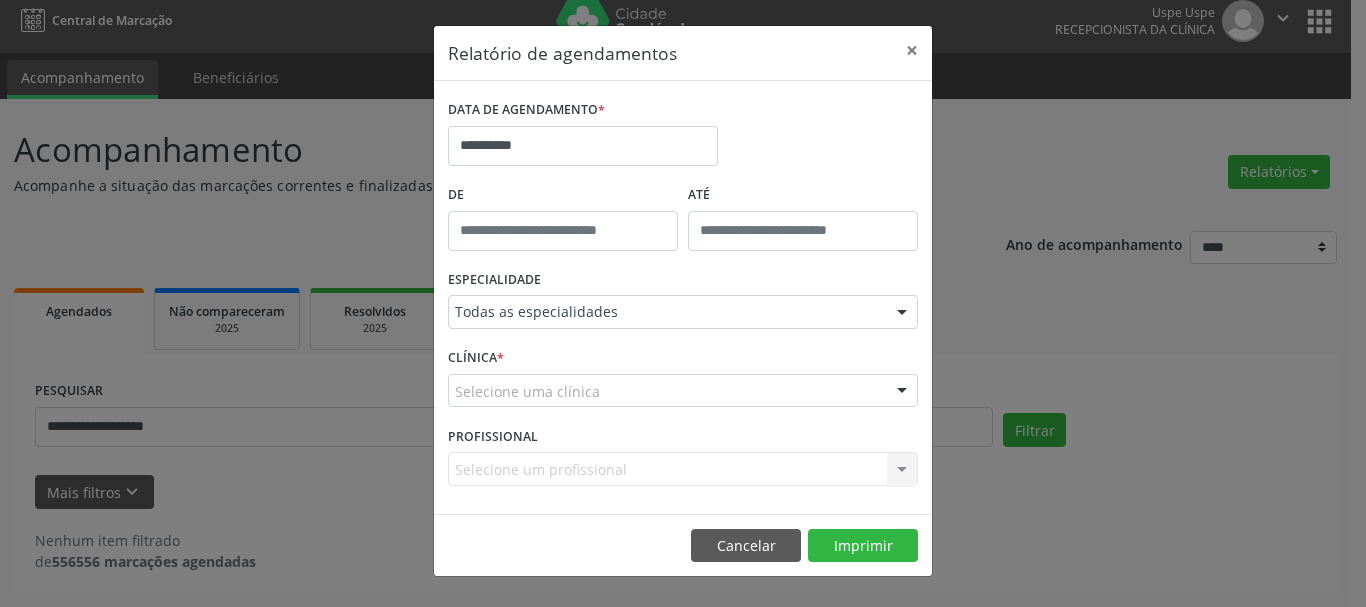 click on "Uspe" at bounding box center [683, 354] 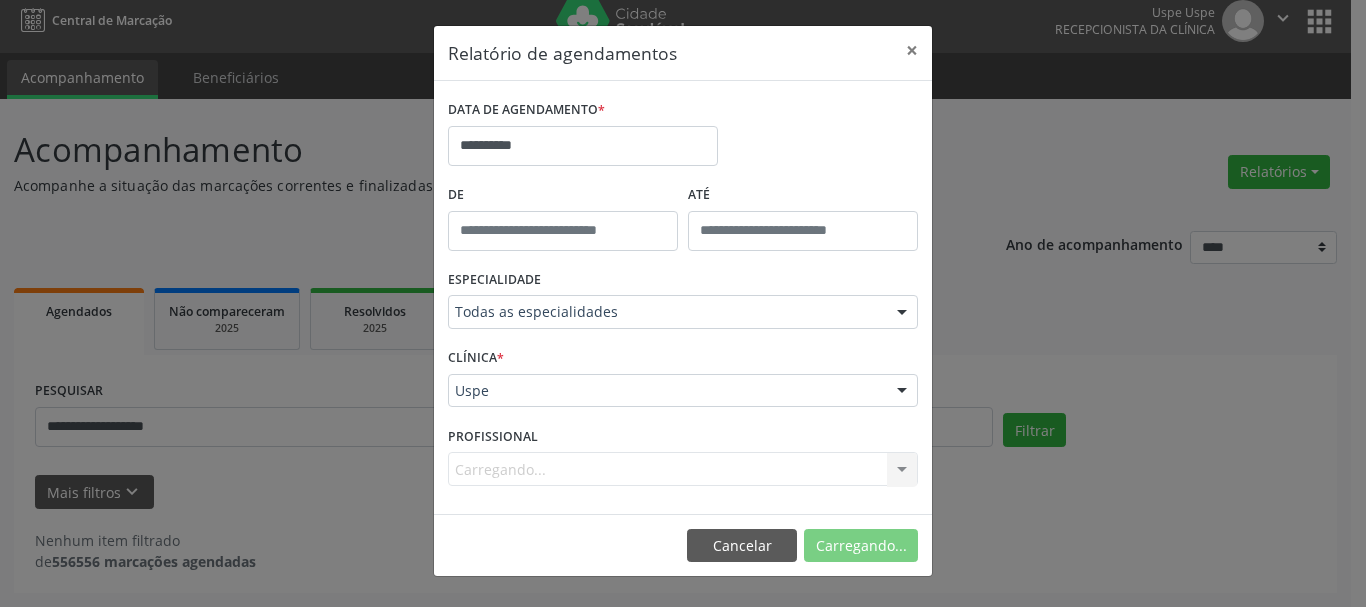 click on "Carregando...
Todos os profissionais   [FIRST] [LAST] [LAST]   [FIRST] [LAST] [LAST]   [FIRST] [LAST] [LAST] [LAST] [LAST] - Cotovelo e Ombro   [FIRST] [LAST] [LAST] [LAST] - Ombro   [FIRST] [LAST] [LAST] - Geral   [FIRST] [LAST] de [LAST]   [FIRST] [LAST]   [FIRST] [LAST] [LAST] [LAST] | Dor Geral   [FIRST] [LAST]   [FIRST] [LAST] - Obstetrícia   [FIRST] [LAST] de [LAST] [LAST]   [FIRST] [LAST] e [LAST] [LAST]   [FIRST] [LAST] [LAST] - Mão   [FIRST] [LAST]   [FIRST] [LAST] [LAST]   [FIRST] [LAST] [LAST] [LAST] [LAST] - Coluna   [FIRST] [LAST] [LAST] de [LAST] [LAST]   [FIRST] [LAST] [LAST] de [LAST] [LAST]   [FIRST] [LAST] [LAST] de [LAST]   [FIRST] [LAST] [LAST] [LAST] [LAST] [LAST] [LAST] - Pe e Tornozelo   [FIRST] [LAST] [LAST] [LAST] [LAST] [LAST] [LAST] - Pé e Tornozelo   [FIRST] [LAST]   [FIRST] [LAST] [LAST] [LAST] [LAST] [LAST] - Coluna   [FIRST] [LAST] [LAST] [LAST] de [LAST]   [FIRST] [LAST] [LAST] [LAST] de [LAST]   [FIRST] [LAST] [LAST]" at bounding box center [683, 469] 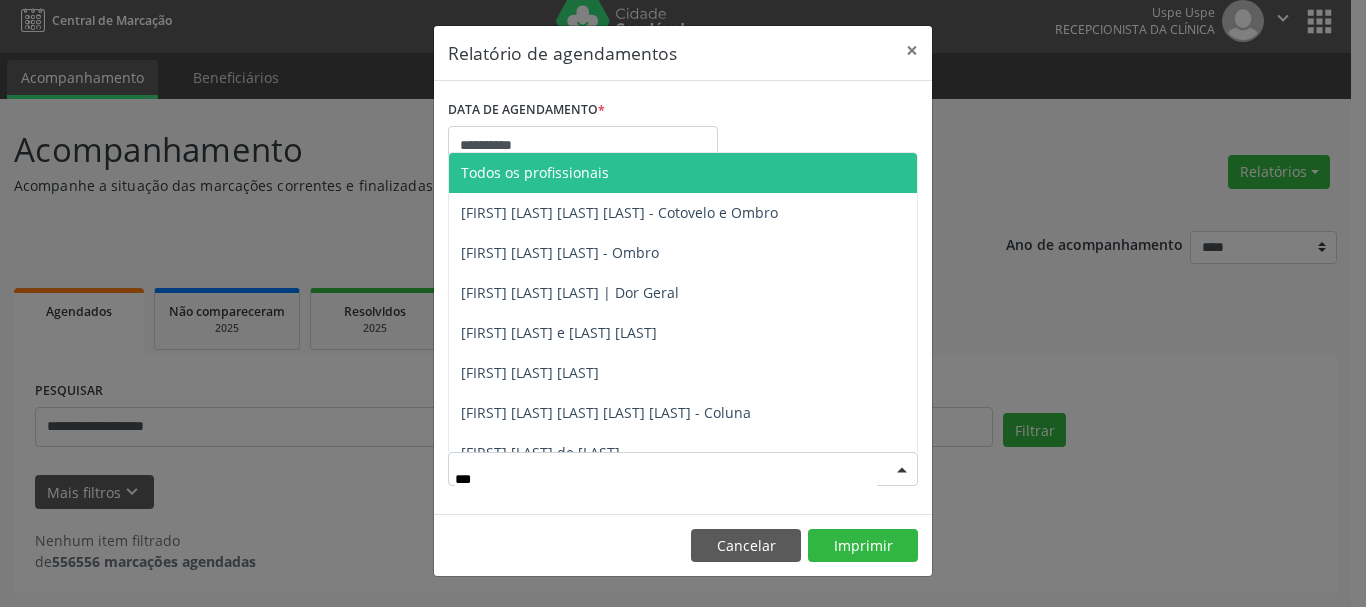 type on "****" 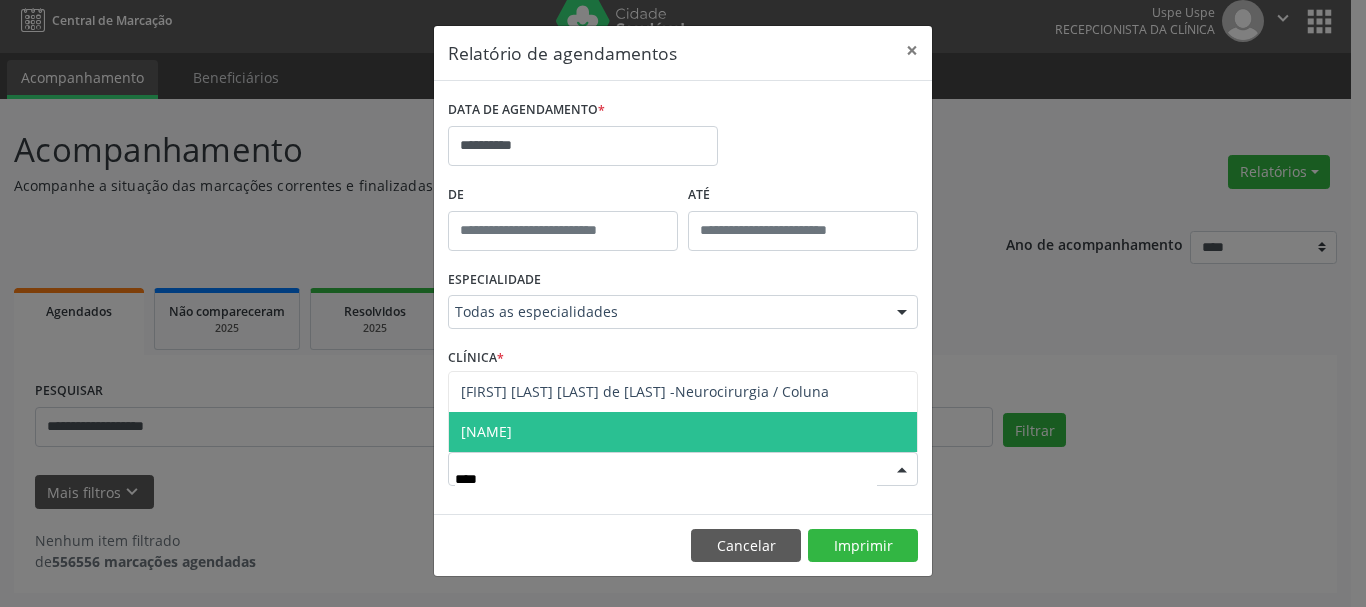 click on "[NAME]" at bounding box center (683, 432) 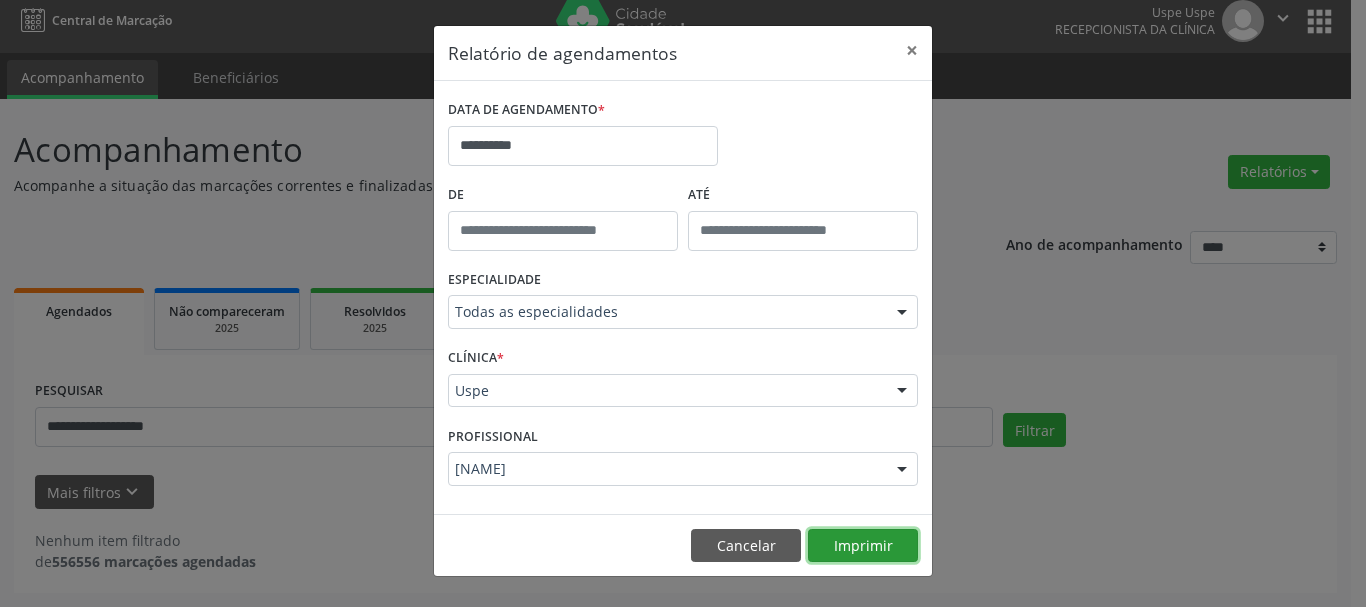 click on "Imprimir" at bounding box center [863, 546] 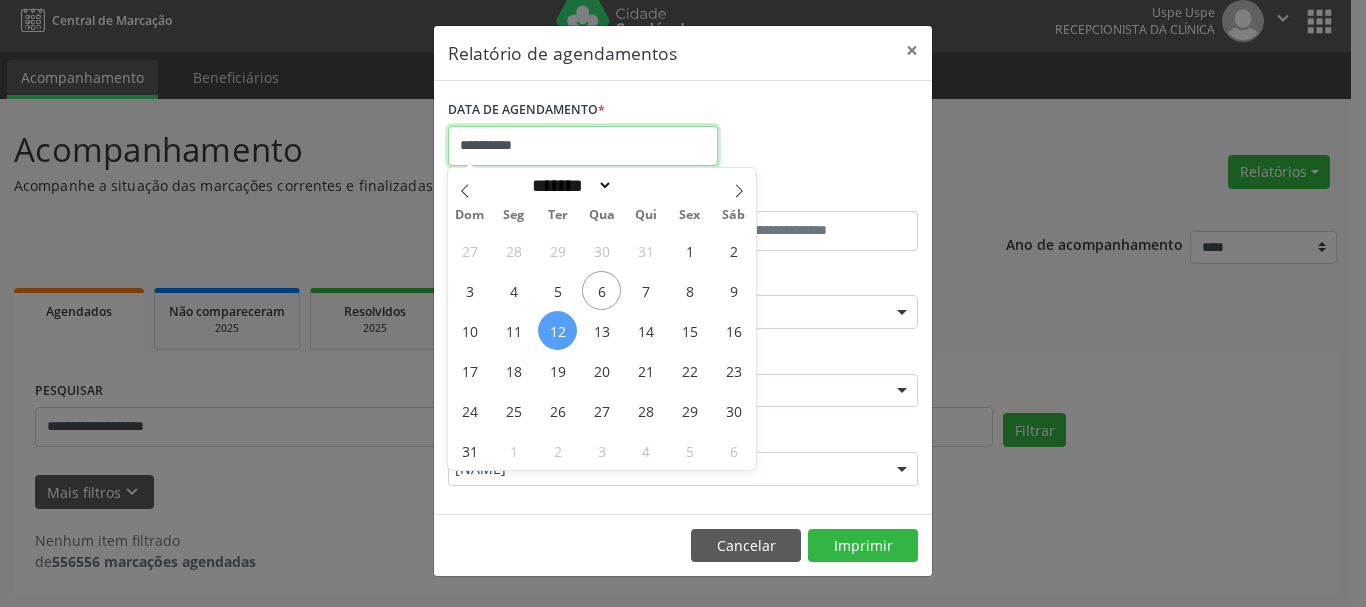 drag, startPoint x: 570, startPoint y: 138, endPoint x: 667, endPoint y: 258, distance: 154.30165 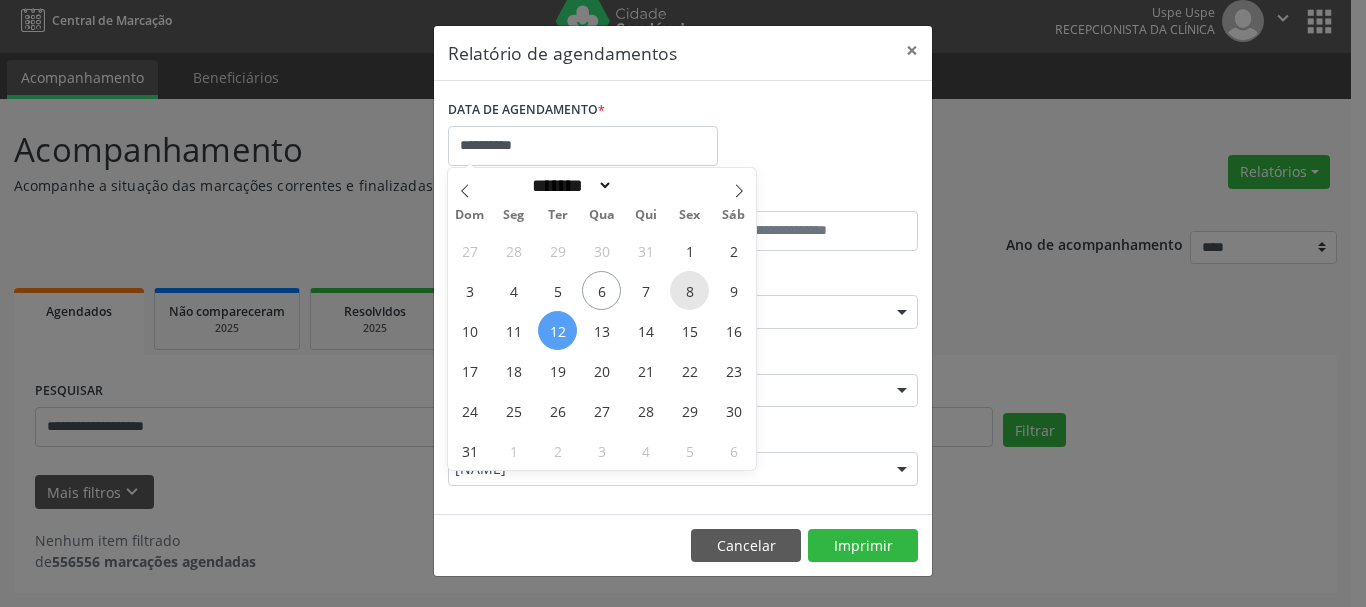 click on "8" at bounding box center [689, 290] 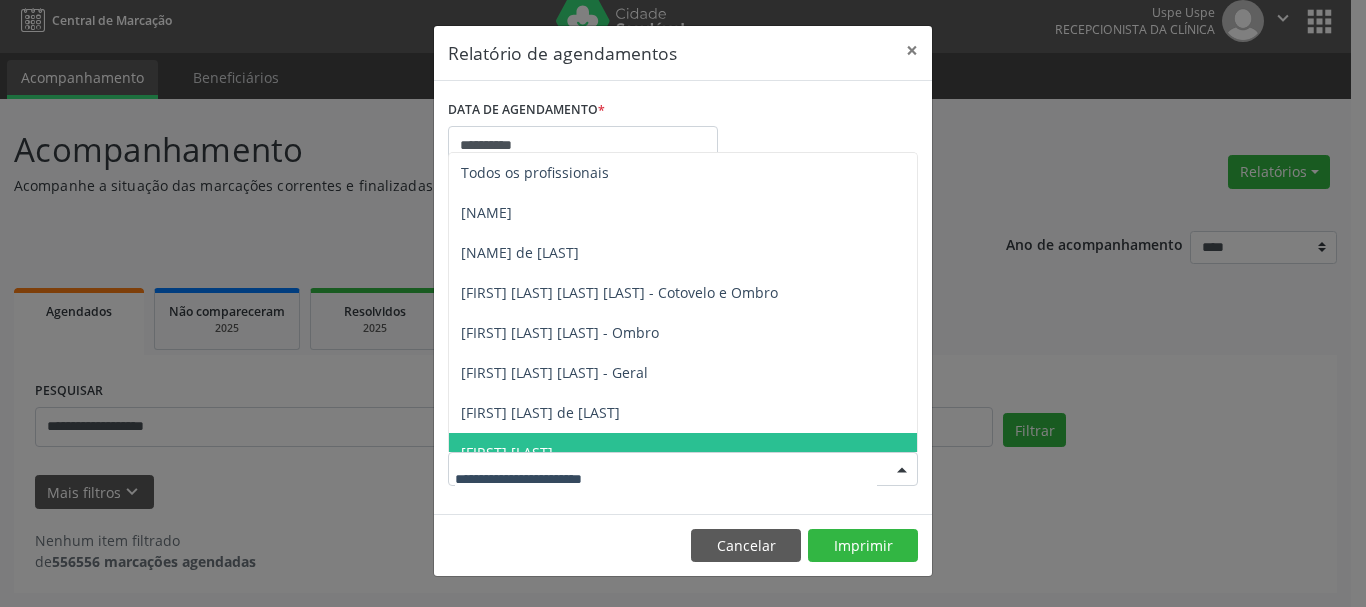 click at bounding box center (683, 469) 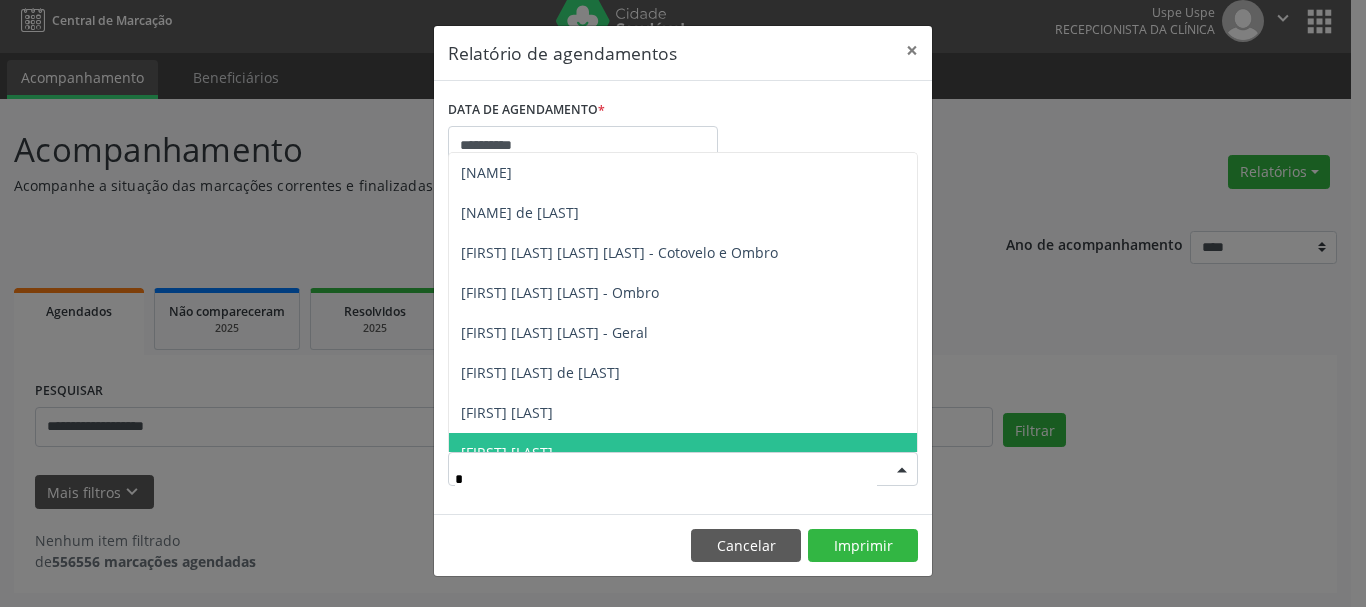 type on "**" 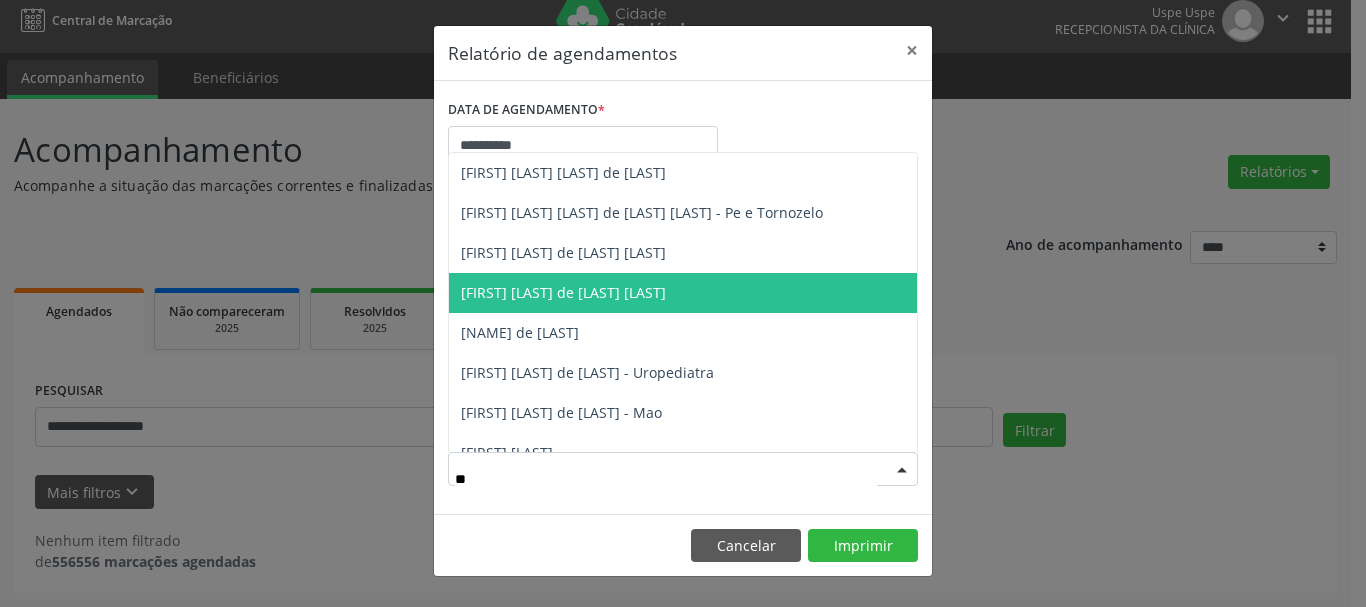 click on "[FIRST] [LAST] de [LAST] [LAST]" at bounding box center [563, 292] 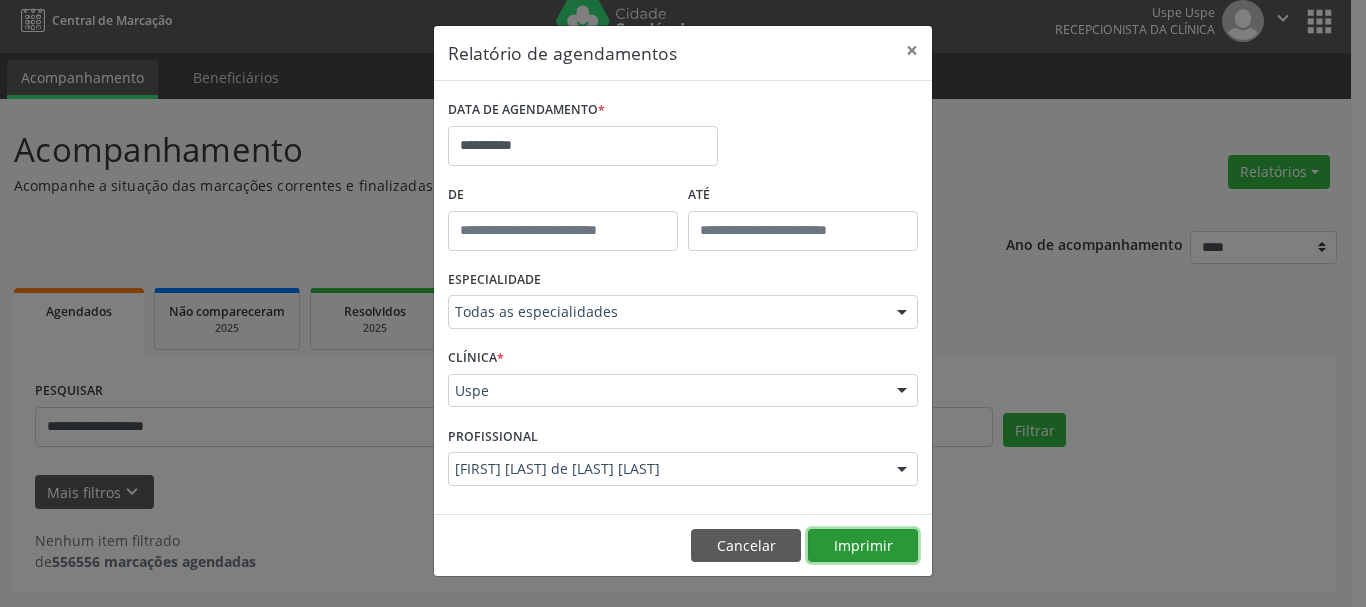 click on "Imprimir" at bounding box center (863, 546) 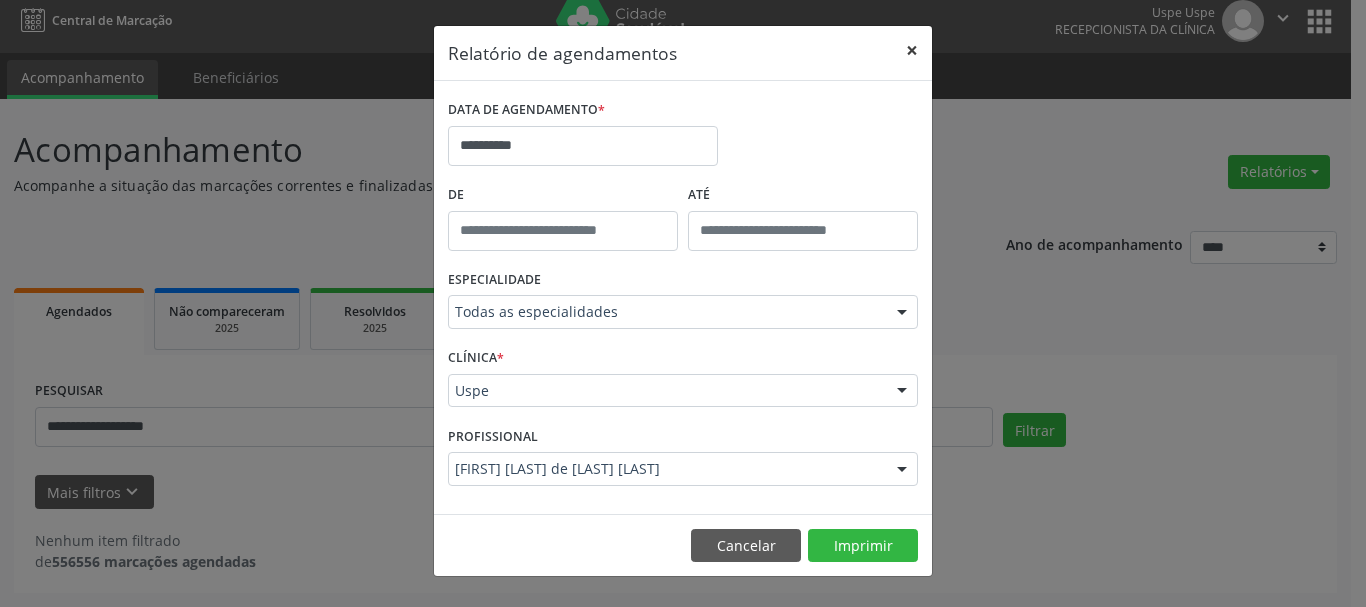 click on "×" at bounding box center [912, 50] 